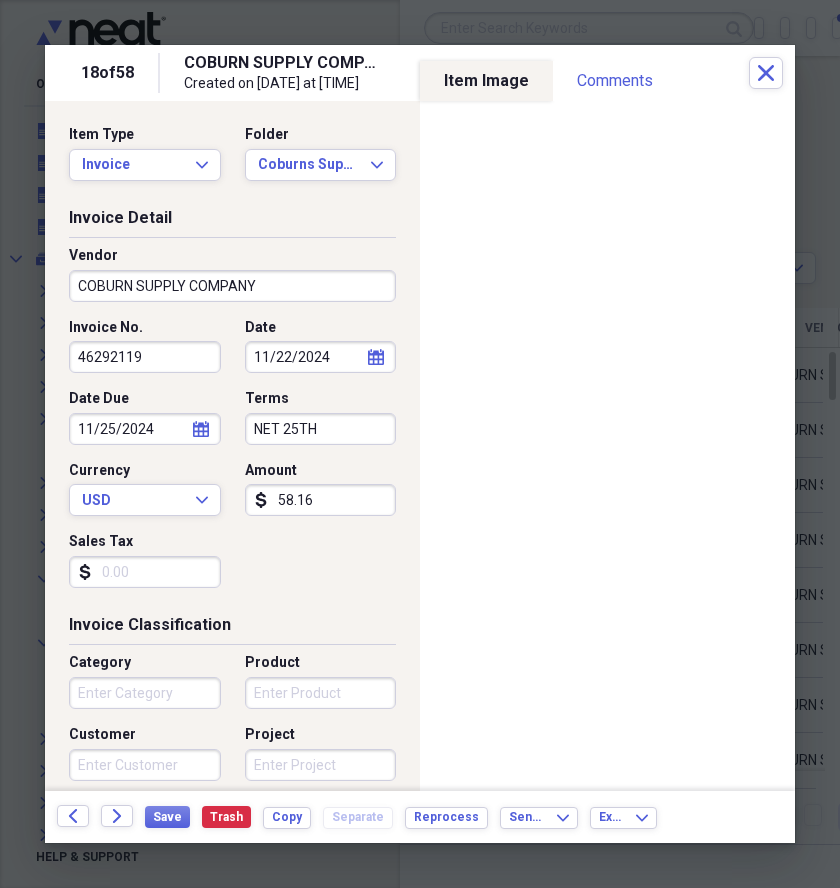 scroll, scrollTop: 0, scrollLeft: 0, axis: both 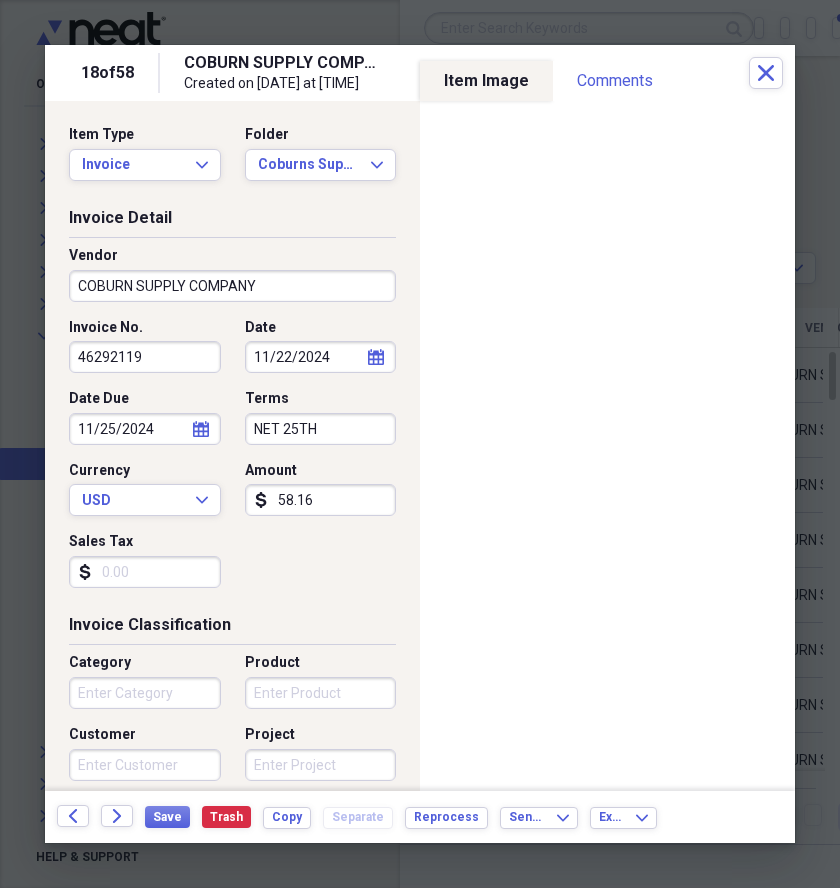 drag, startPoint x: 145, startPoint y: 355, endPoint x: 66, endPoint y: 342, distance: 80.06248 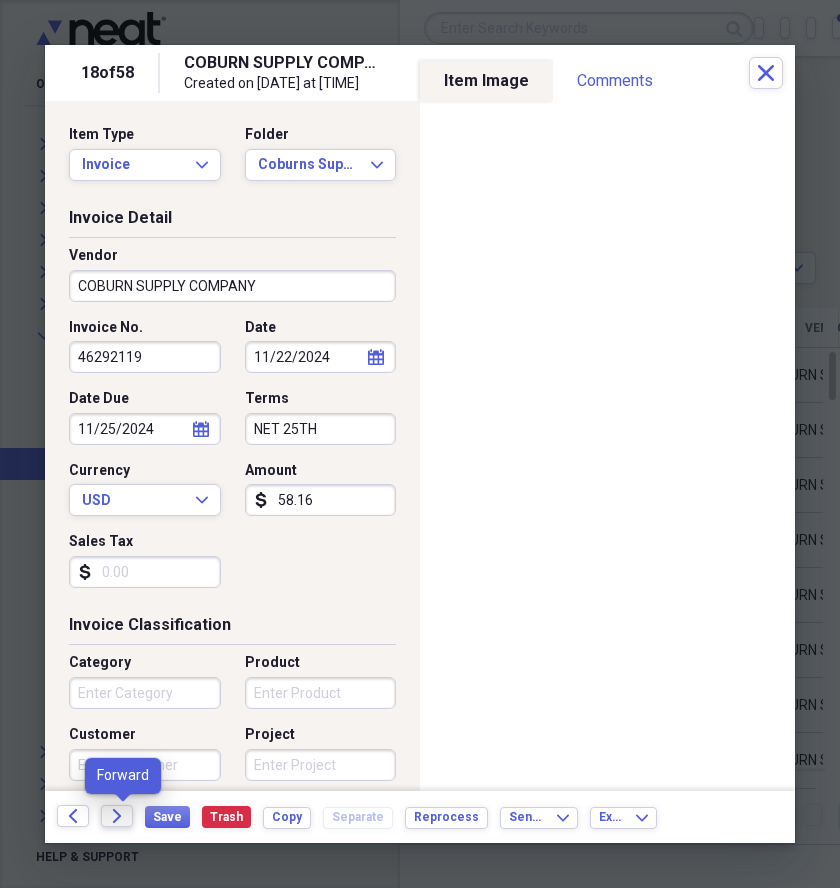 click 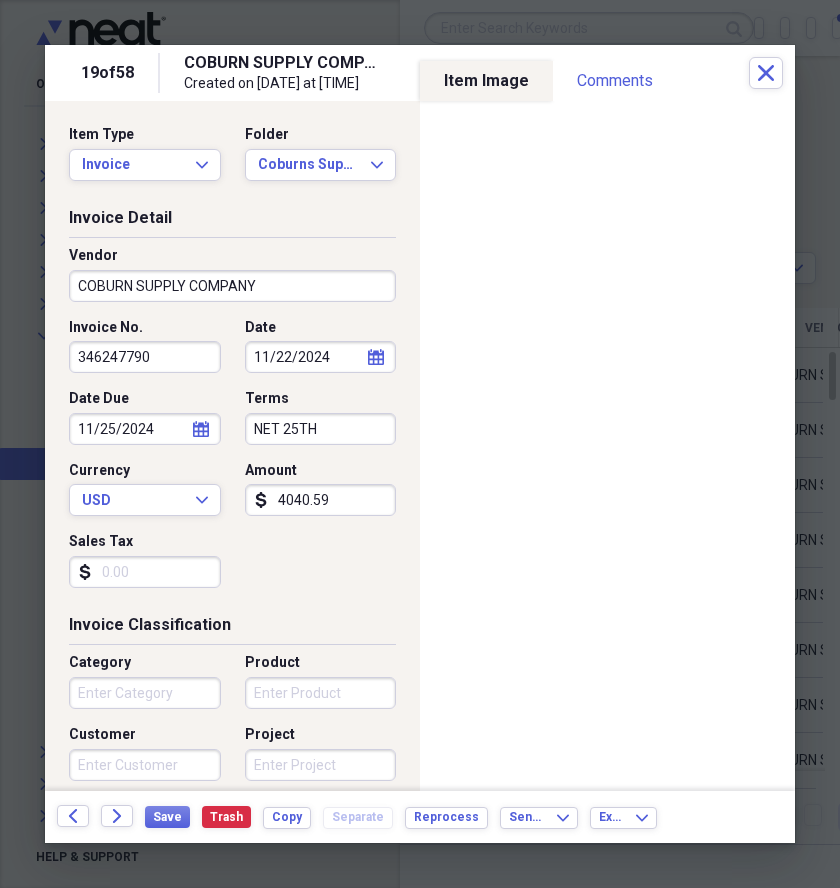drag, startPoint x: 163, startPoint y: 360, endPoint x: 47, endPoint y: 351, distance: 116.34862 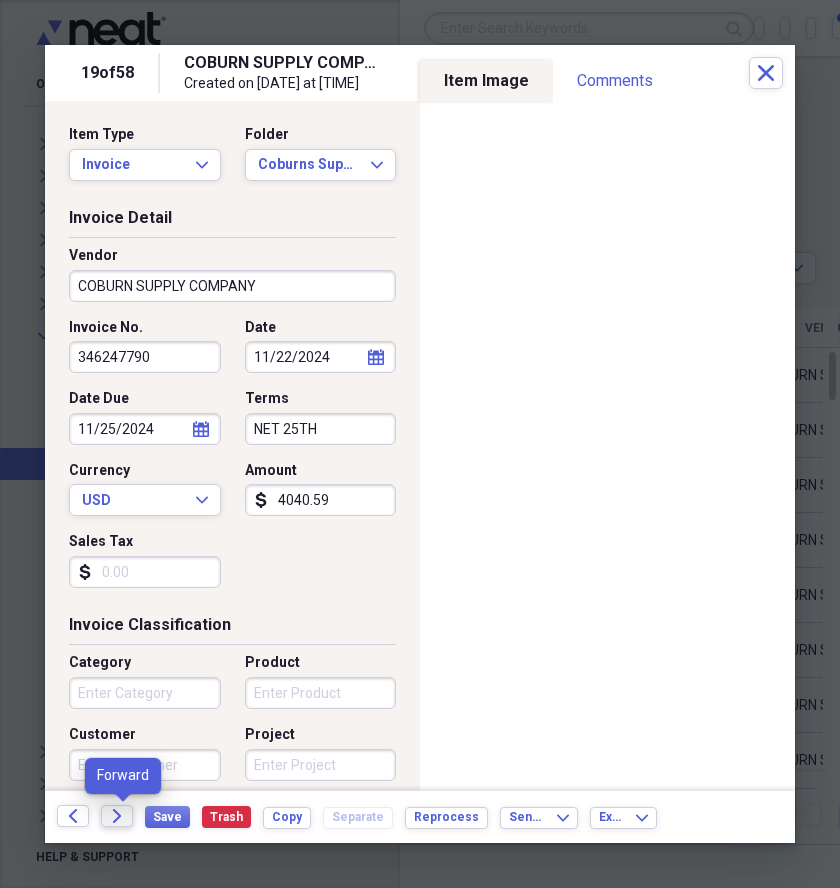click on "Forward" at bounding box center [117, 816] 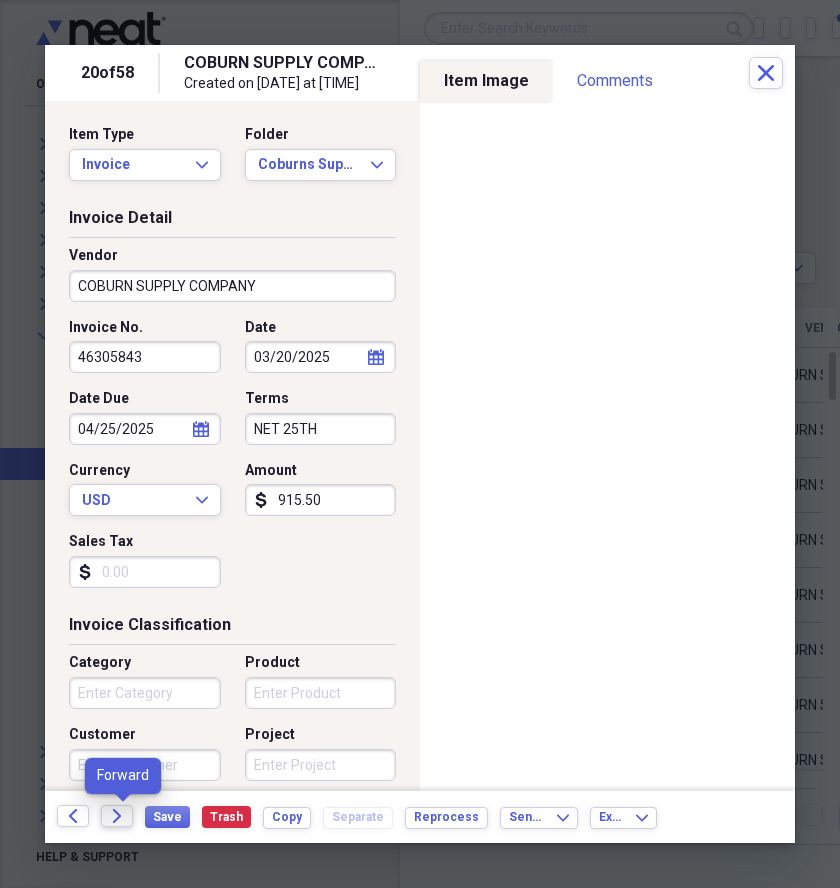 click on "Forward" at bounding box center [117, 816] 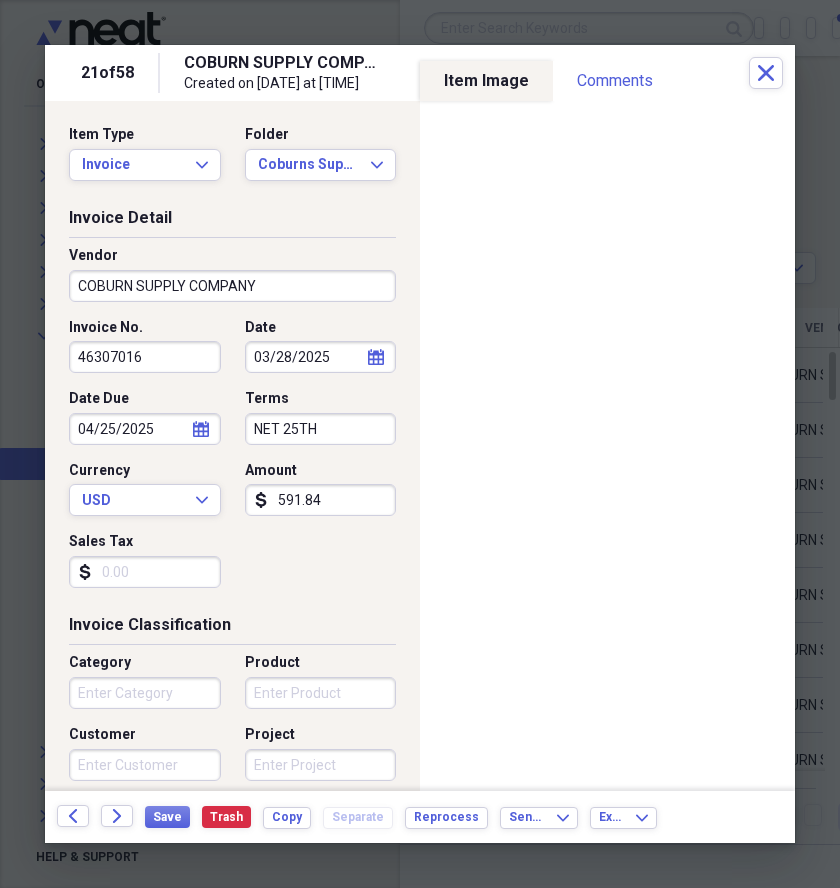 drag, startPoint x: 156, startPoint y: 359, endPoint x: 70, endPoint y: 375, distance: 87.47571 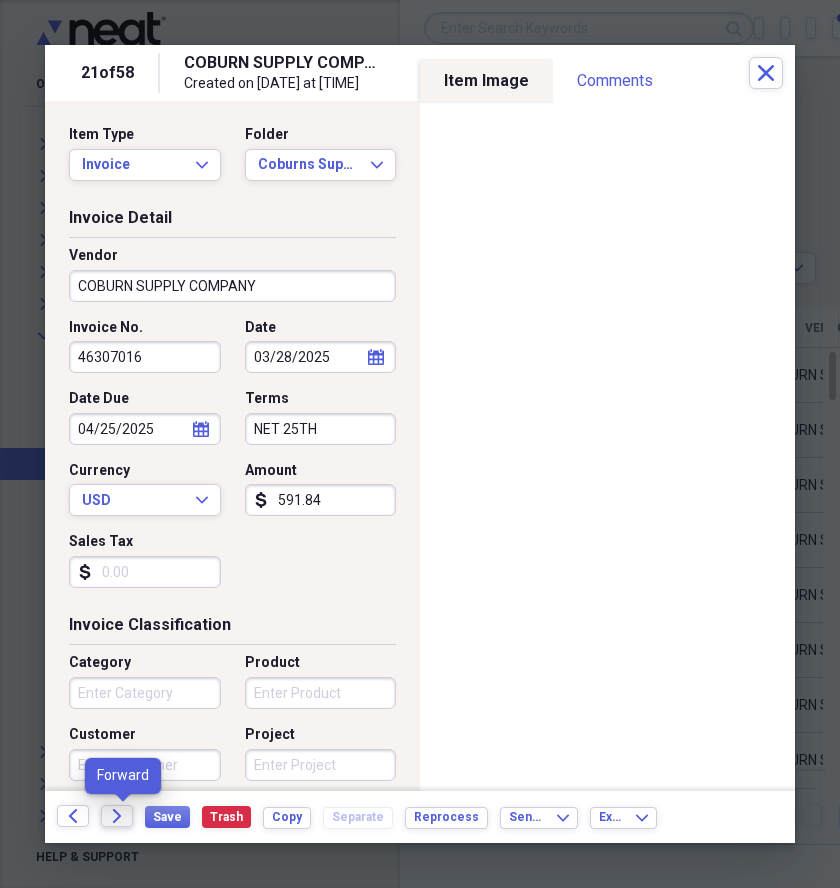 click on "Forward" at bounding box center (117, 816) 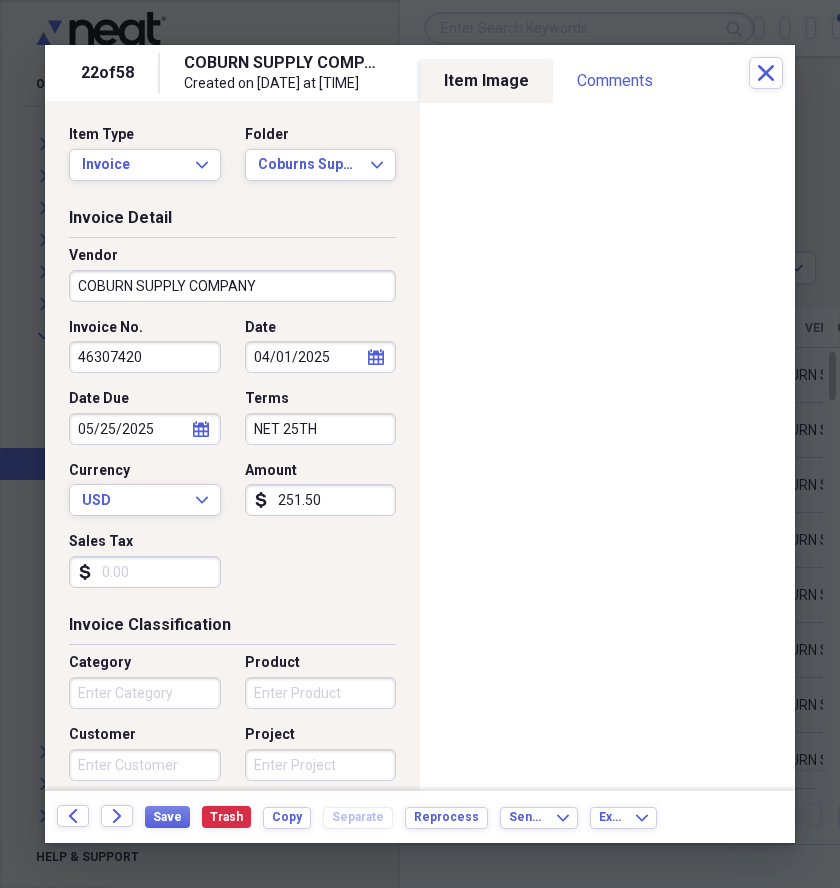 drag, startPoint x: 180, startPoint y: 350, endPoint x: 32, endPoint y: 340, distance: 148.33745 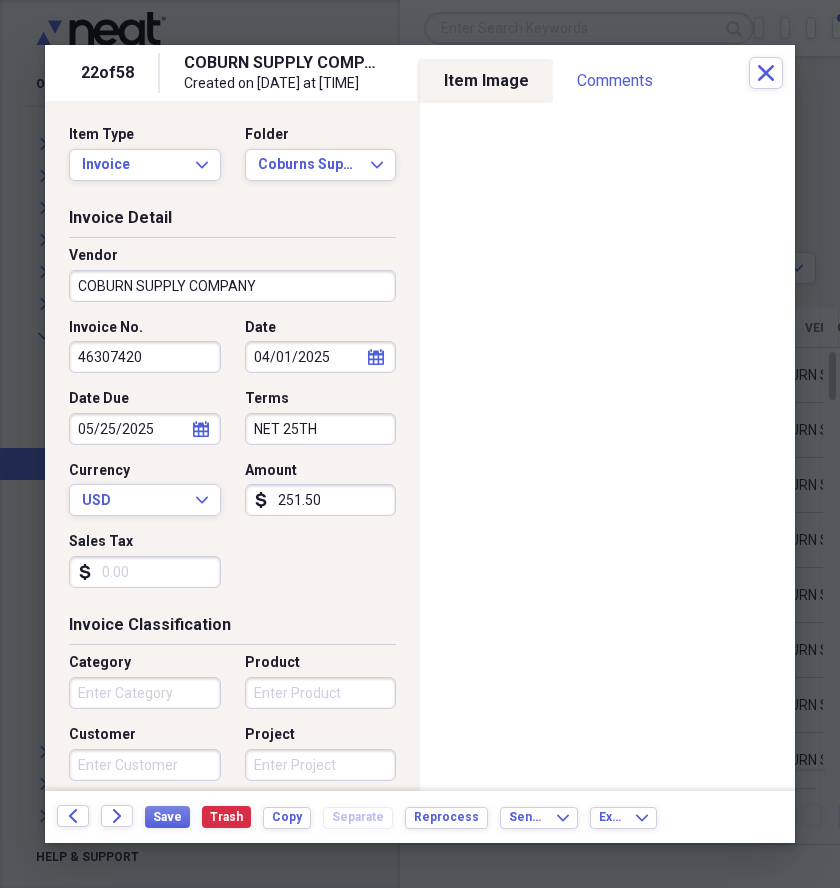 click on "22  of  58 COBURN SUPPLY COMPANY Created on [DATE] at [TIME] Close Item Type Invoice Expand Folder Coburns Supply Company Expand Invoice Detail Vendor COBURN SUPPLY COMPANY Invoice No. 46307420 Date [DATE] calendar Calendar Date Due [DATE] calendar Calendar Terms NET 25TH Currency USD Expand Amount dollar-sign 251.50 Sales Tax dollar-sign Invoice Classification Category Product Customer Project Account Number Purchase Order Number Class Location Notes Sold To... First Name Middle Name Last Name Suffix Street 1 Street 2 Country Select Country Expand State/Province Select State/Province Expand City Zip Ship To... First Name Middle Name Last Name Suffix Street 1 Street 2 Country Select Country Expand State/Province Select State/Province Expand City Zip Sold By... First Name Middle Name Last Name Suffix Street 1 Street 2 Country Select Country Expand State/Province Select State/Province Expand City Zip Item Image Comments There are no comments for this item yet Share your comments Back Forward Save" at bounding box center [420, 0] 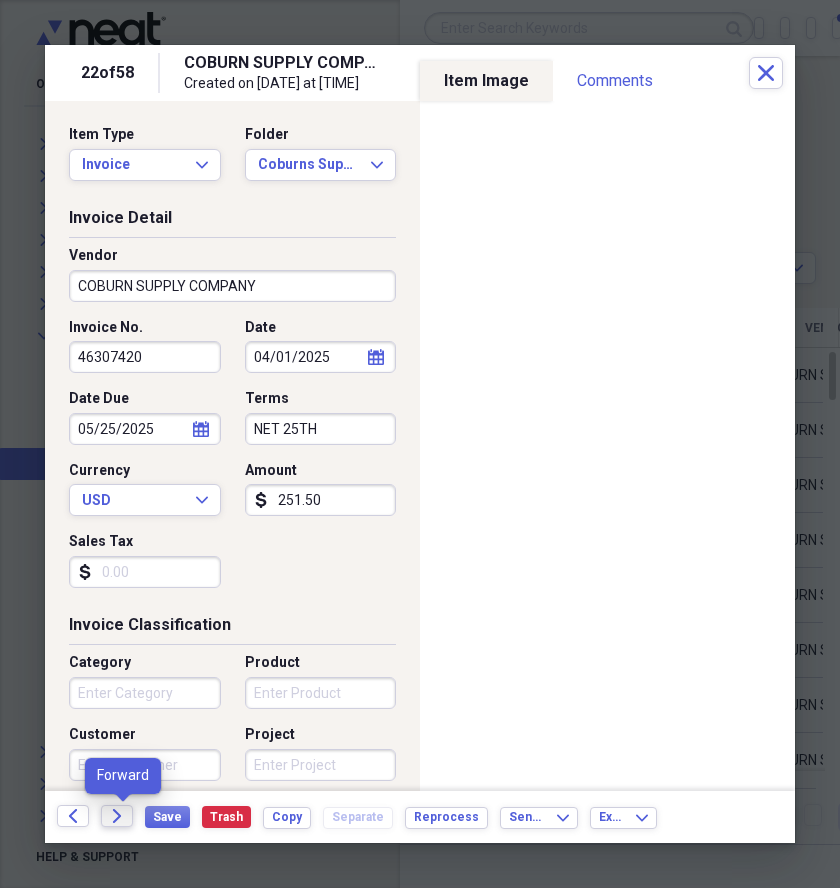 click on "Forward" at bounding box center (117, 816) 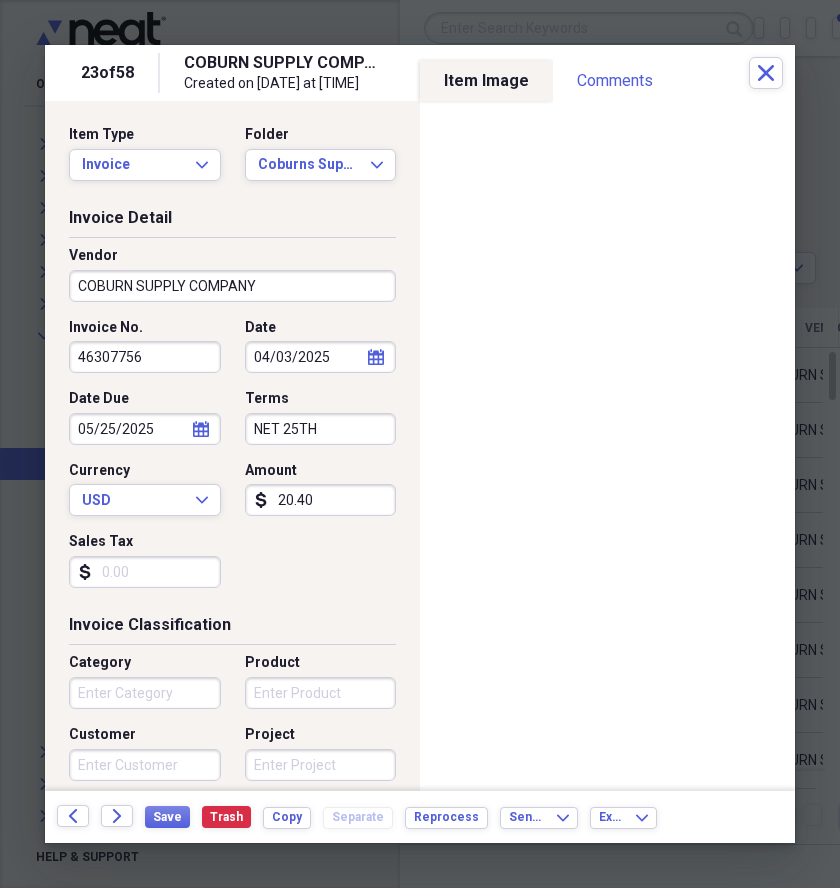 drag, startPoint x: 165, startPoint y: 356, endPoint x: 40, endPoint y: 407, distance: 135.00371 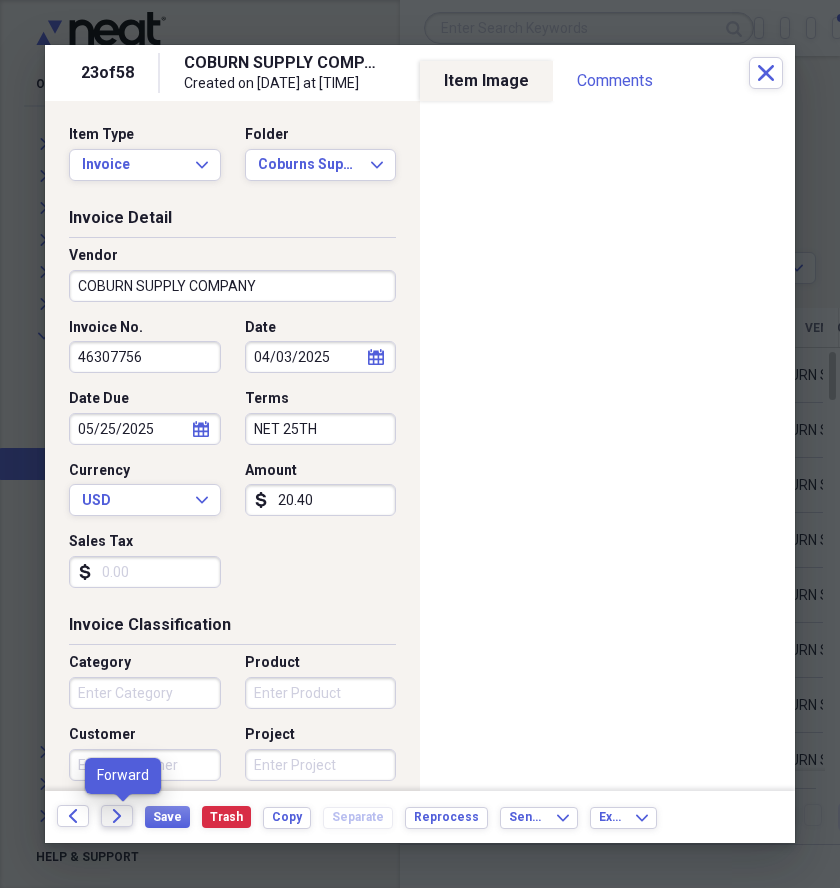 click on "Forward" at bounding box center [117, 816] 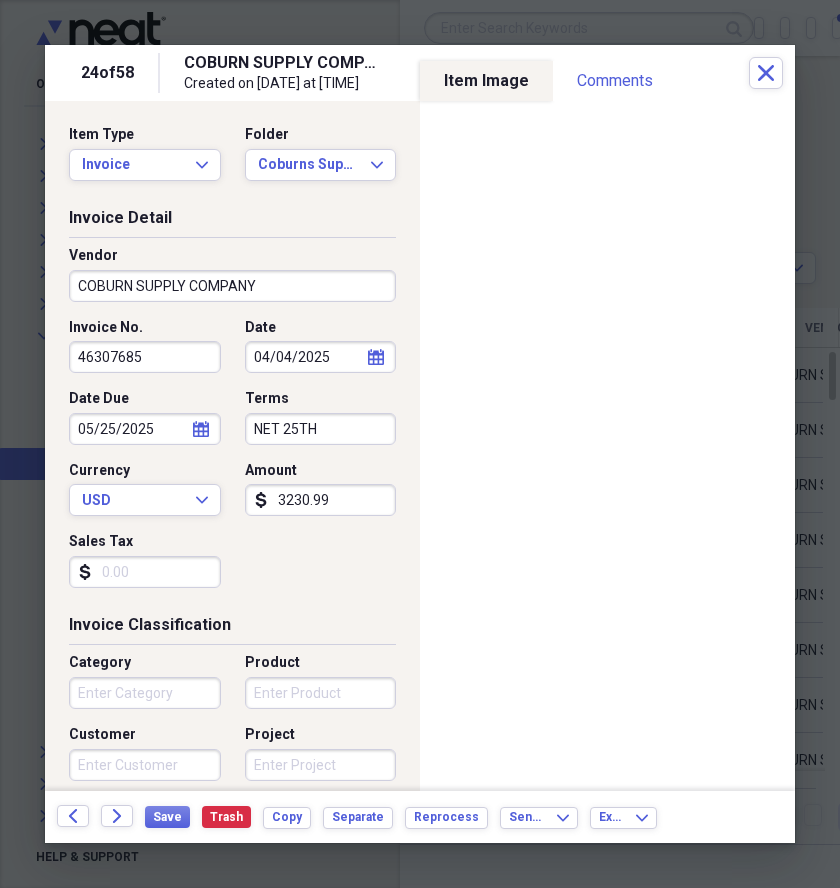 drag, startPoint x: 151, startPoint y: 352, endPoint x: 70, endPoint y: 352, distance: 81 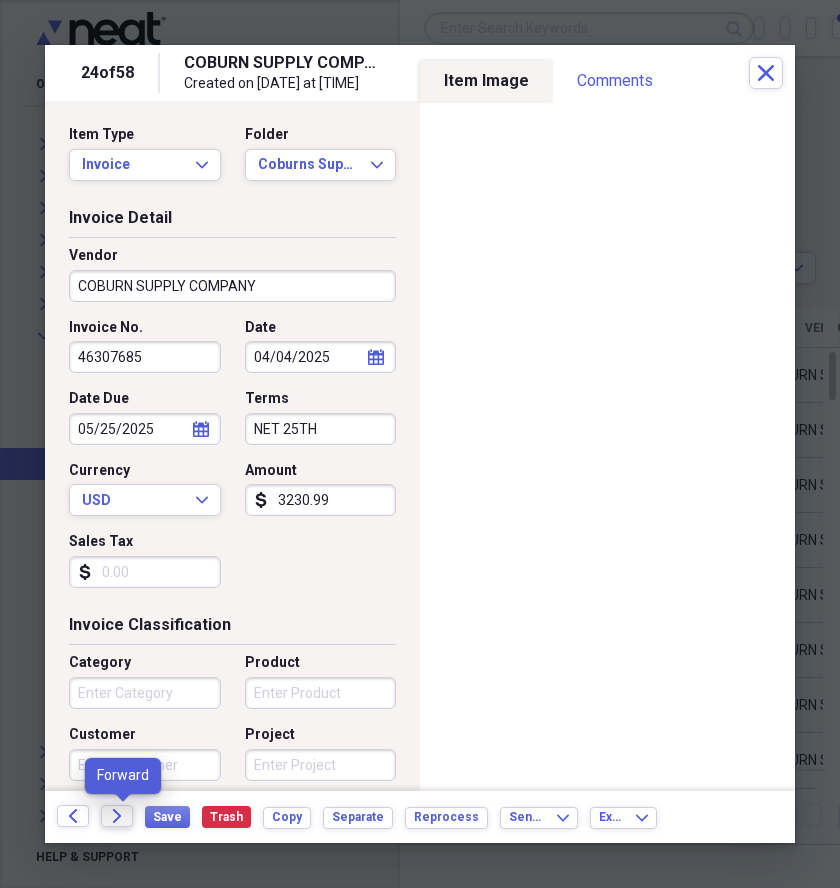 click on "Forward" 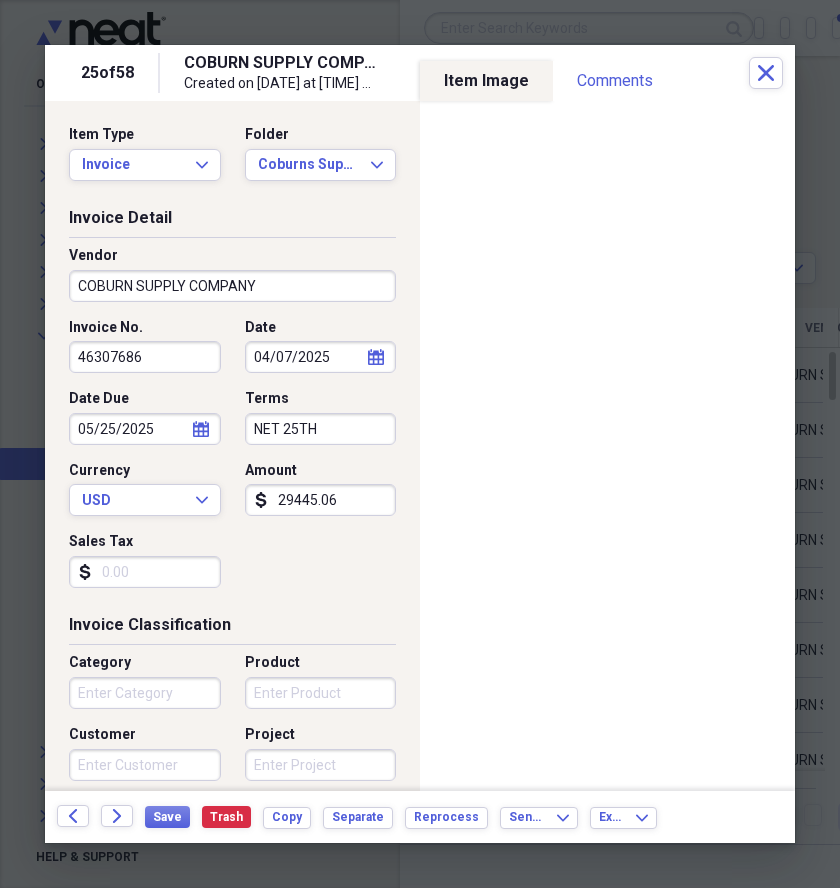 drag, startPoint x: 174, startPoint y: 356, endPoint x: 68, endPoint y: 347, distance: 106.381386 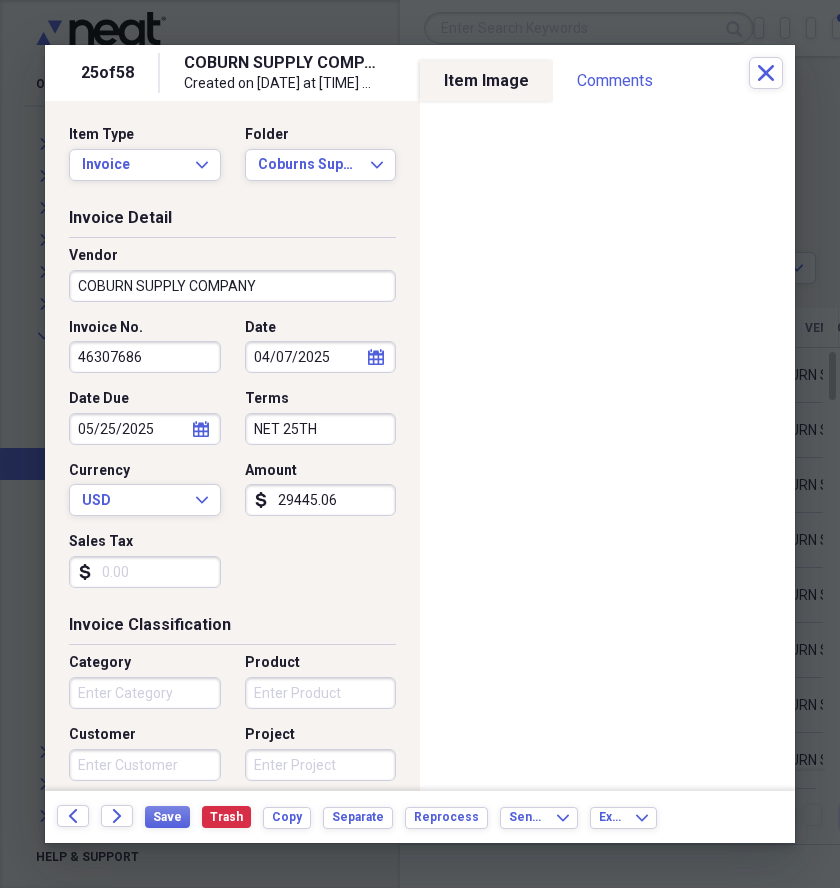 click on "46307686" at bounding box center [145, 357] 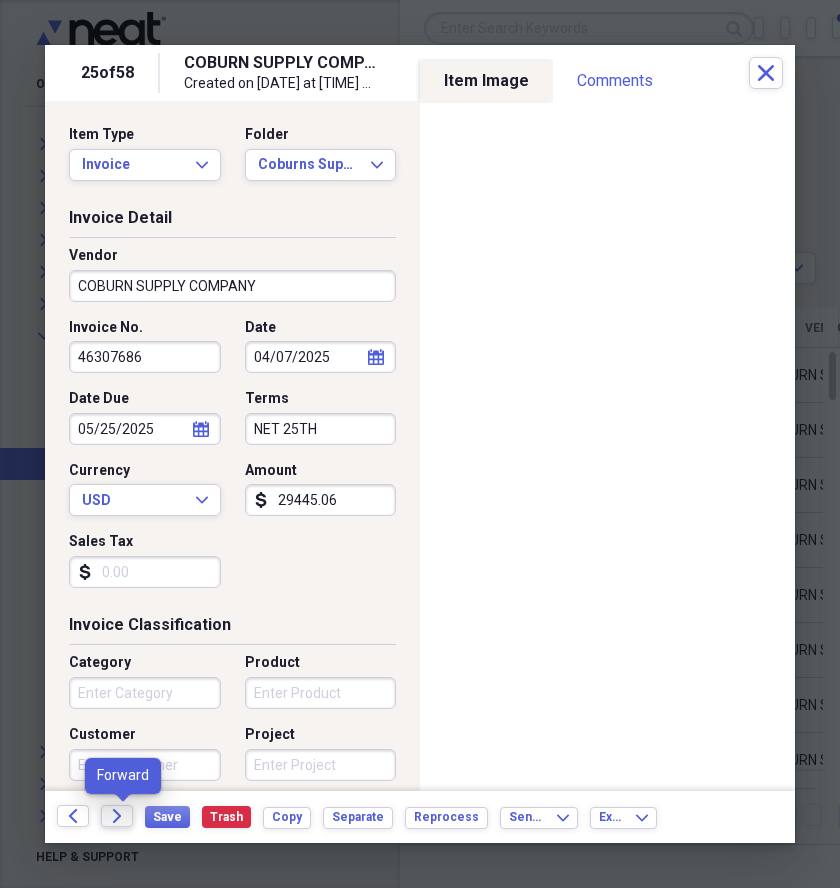 click 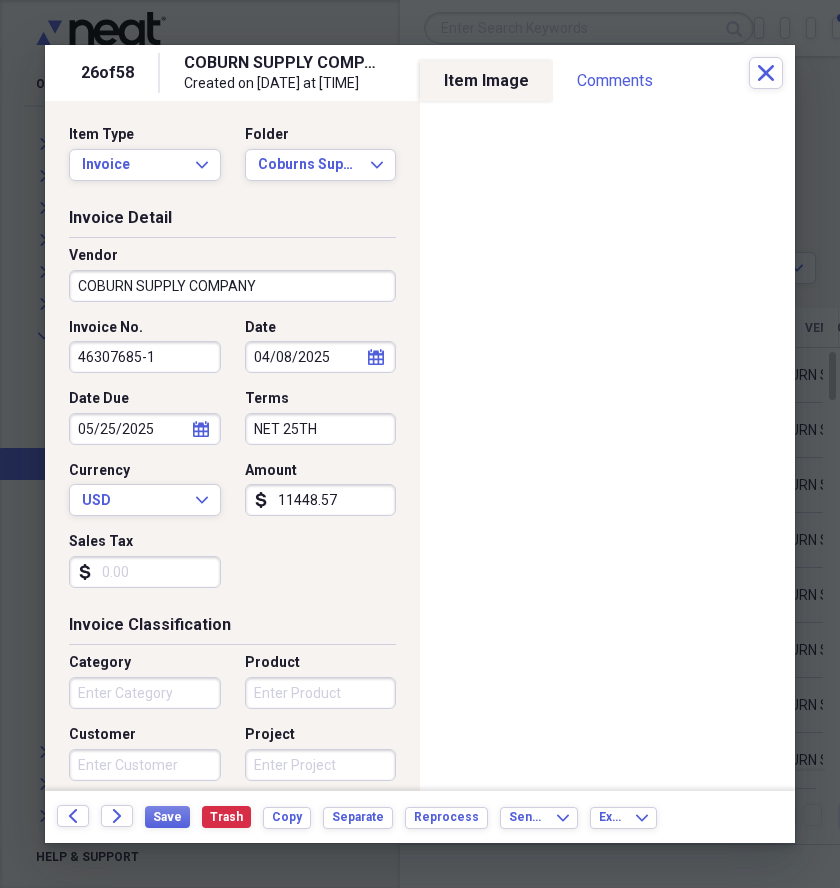 drag, startPoint x: 182, startPoint y: 348, endPoint x: 73, endPoint y: 325, distance: 111.40018 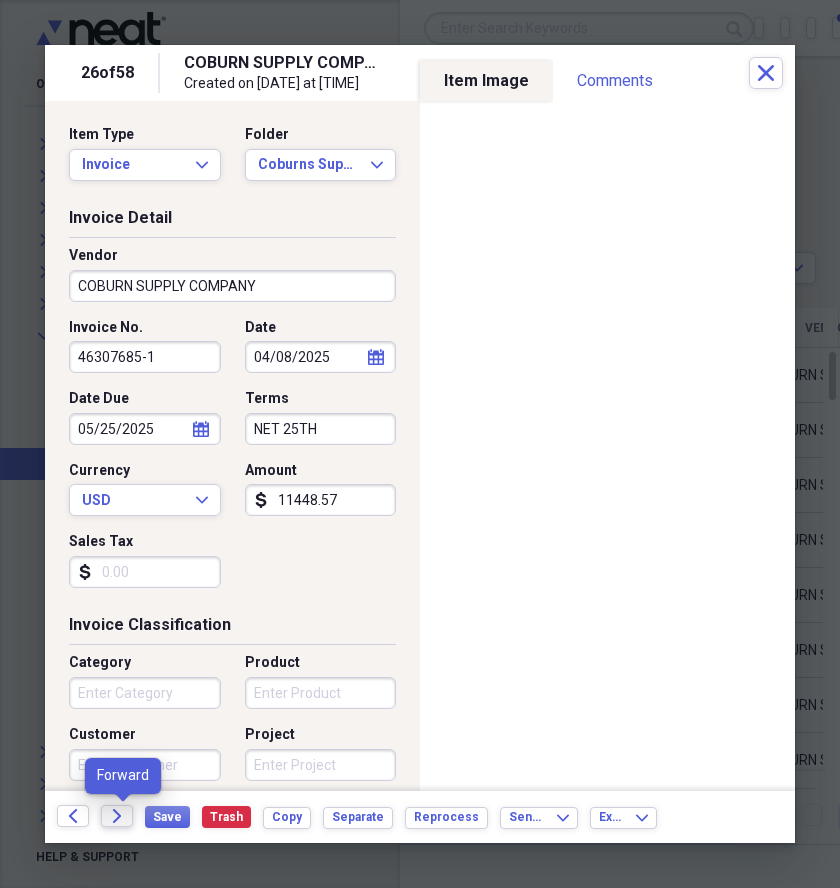 click on "Forward" 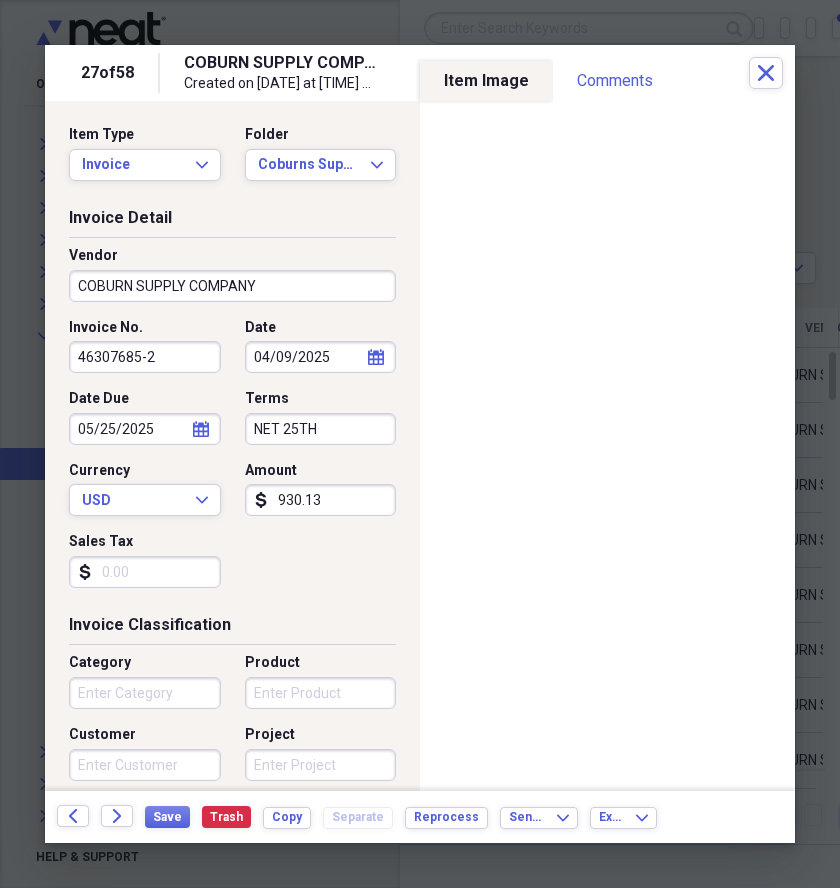 drag, startPoint x: 162, startPoint y: 358, endPoint x: 52, endPoint y: 344, distance: 110.88733 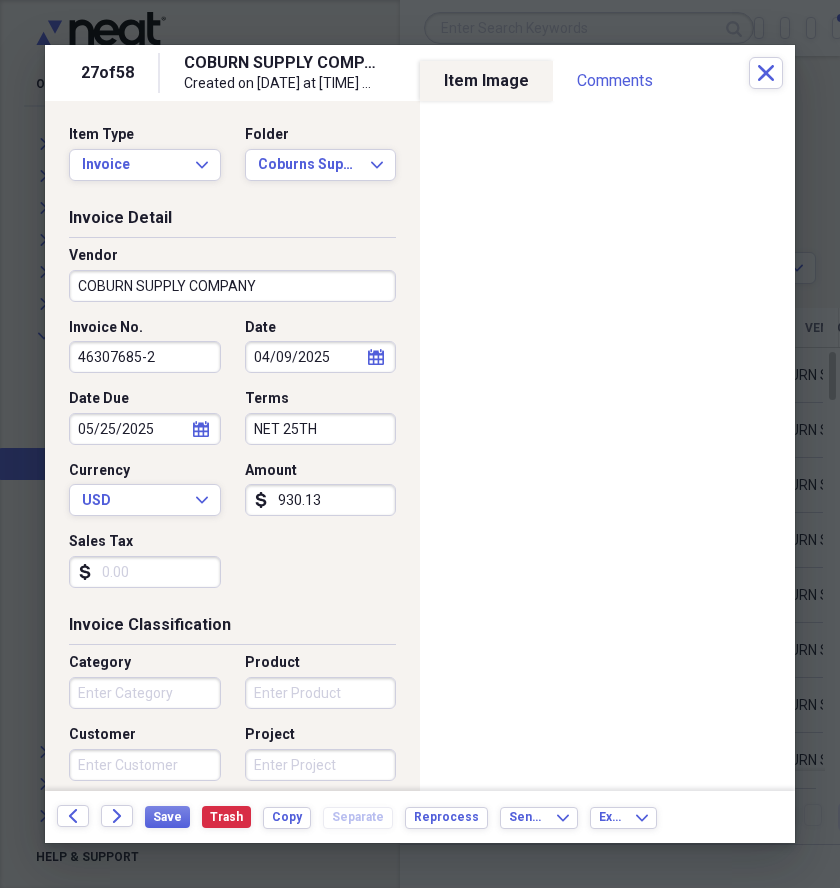 click on "Invoice Detail Vendor COBURN SUPPLY COMPANY Invoice No. 46307685-2 Date [DATE] calendar Calendar Date Due [DATE] calendar Calendar Terms NET 25TH Currency USD Expand Amount dollar-sign 930.13 Sales Tax dollar-sign" at bounding box center (232, 410) 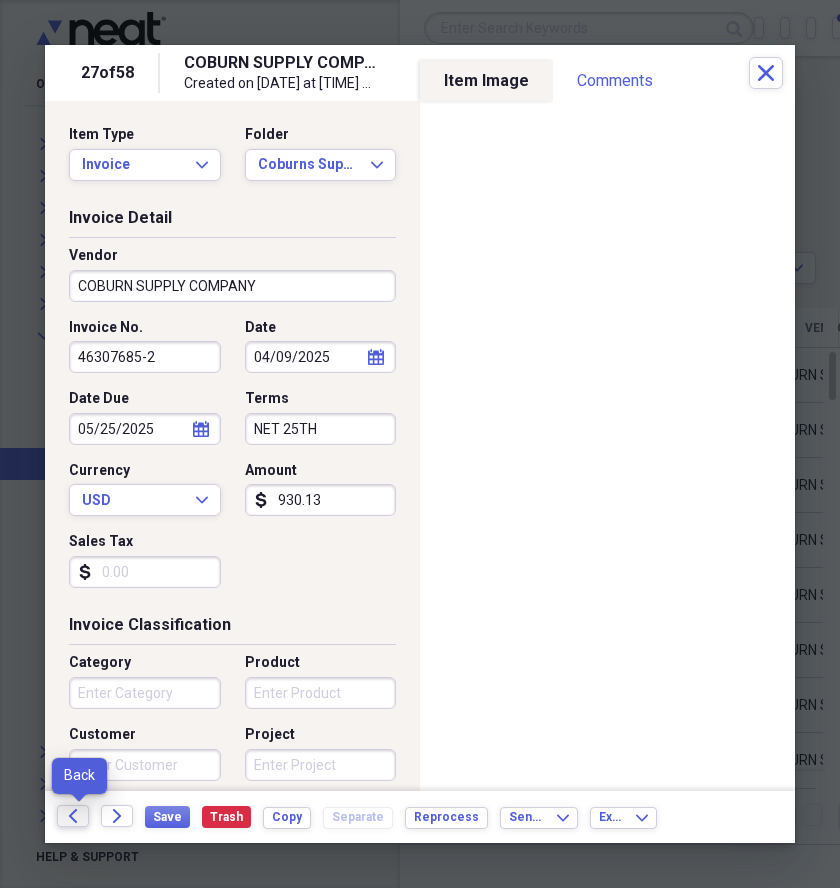 click on "Back" at bounding box center (73, 816) 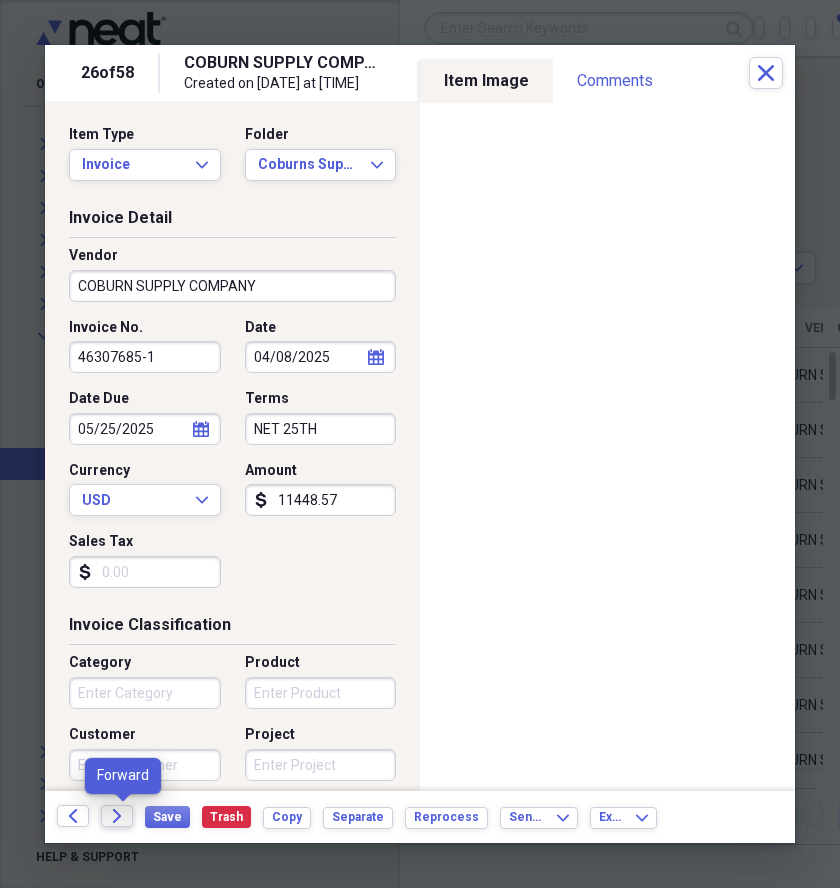 click on "Forward" 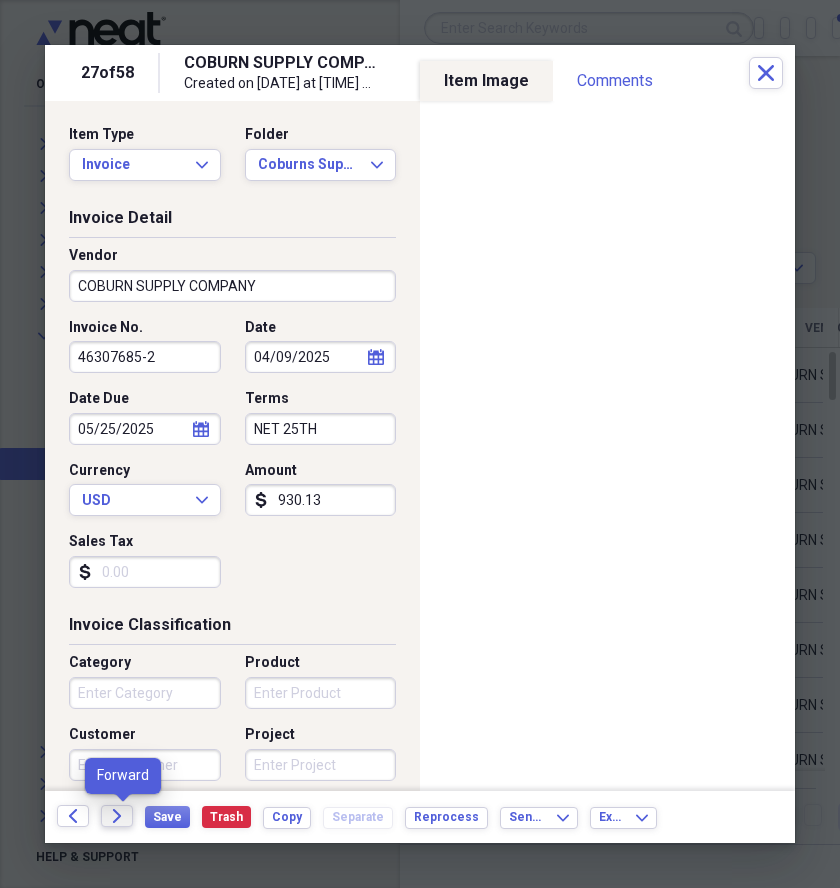 click on "Forward" at bounding box center [117, 816] 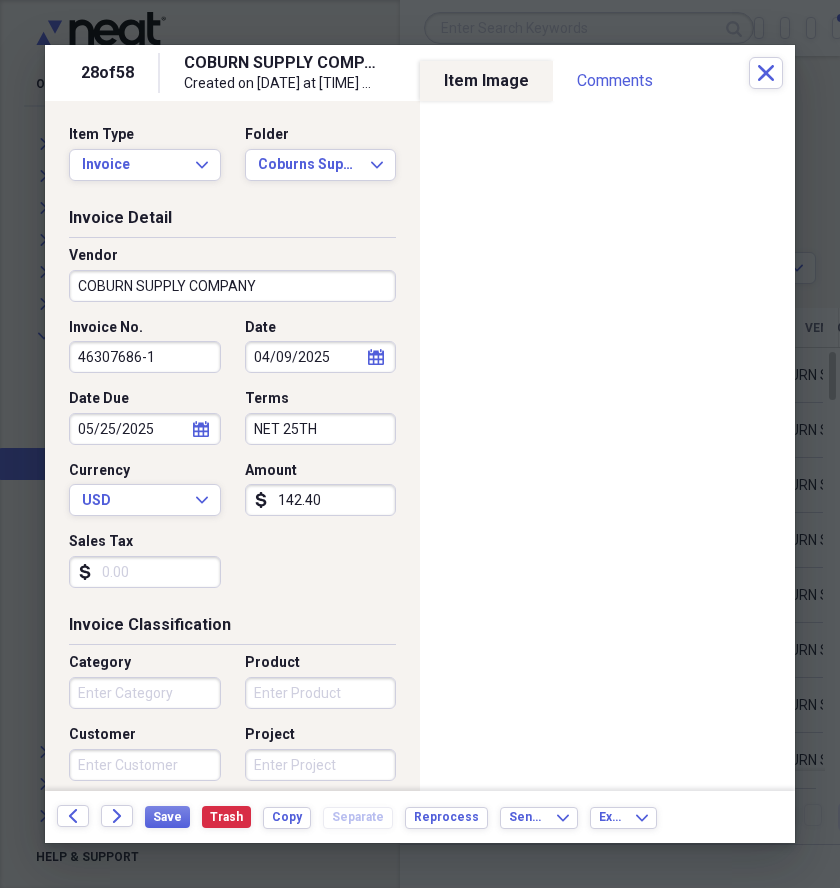 drag, startPoint x: 171, startPoint y: 364, endPoint x: 45, endPoint y: 365, distance: 126.00397 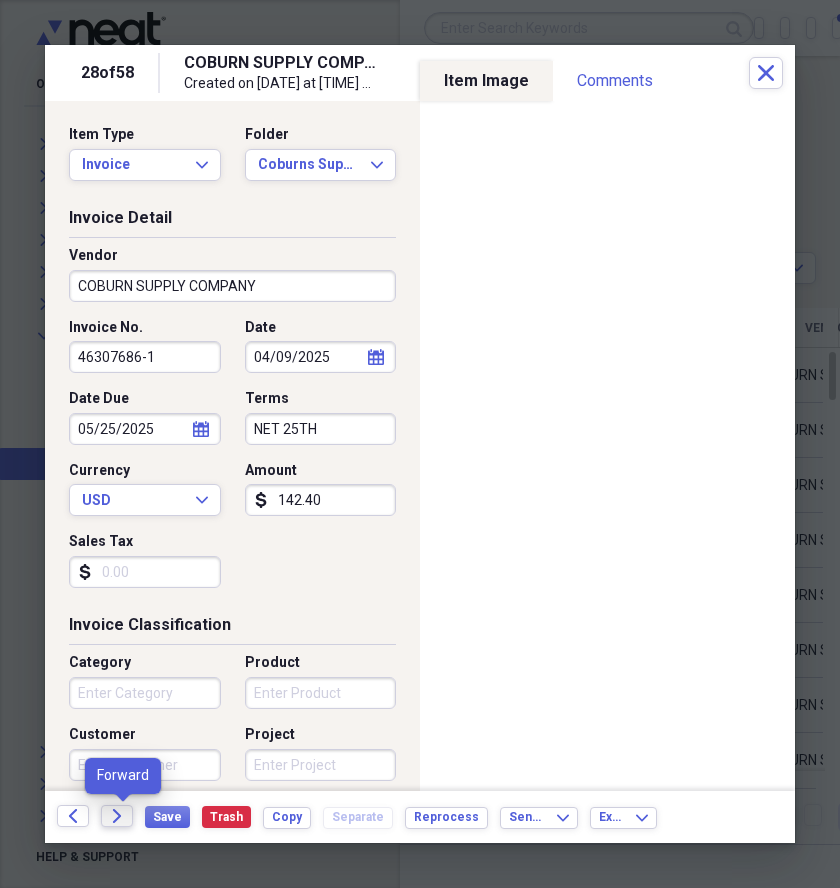 click 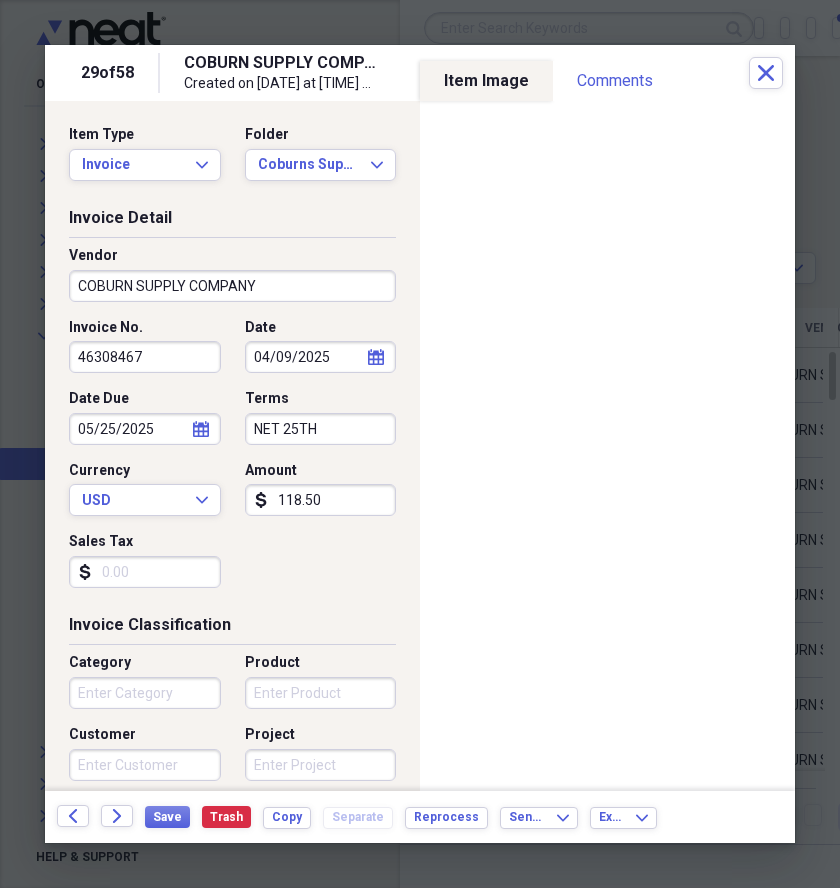 drag, startPoint x: 158, startPoint y: 345, endPoint x: 68, endPoint y: 344, distance: 90.005554 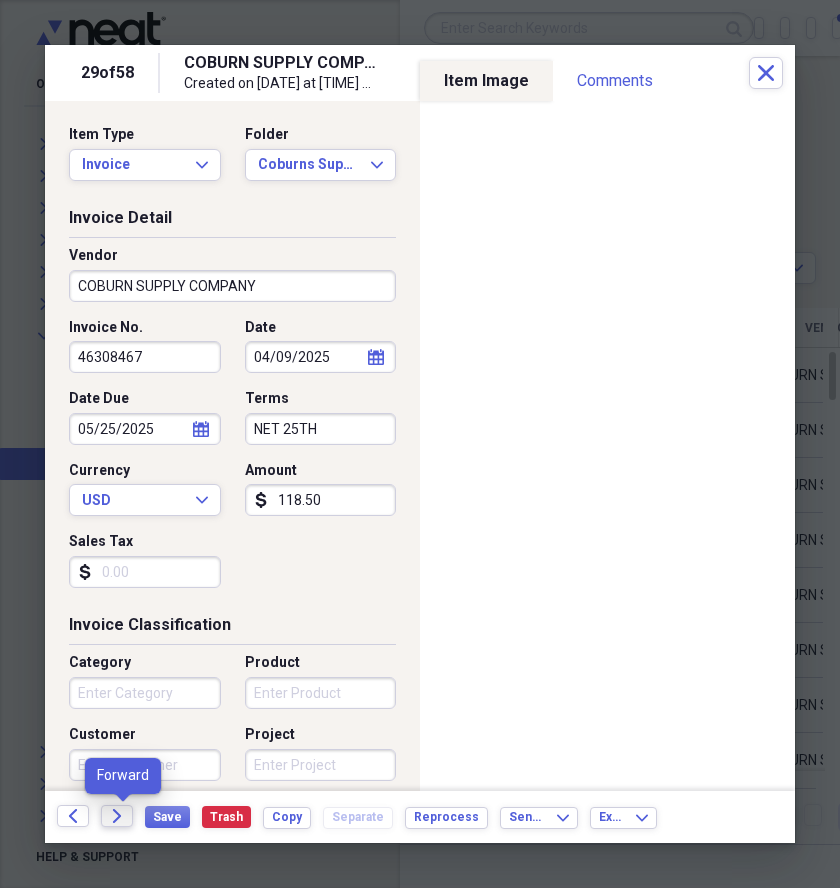 click on "Forward" 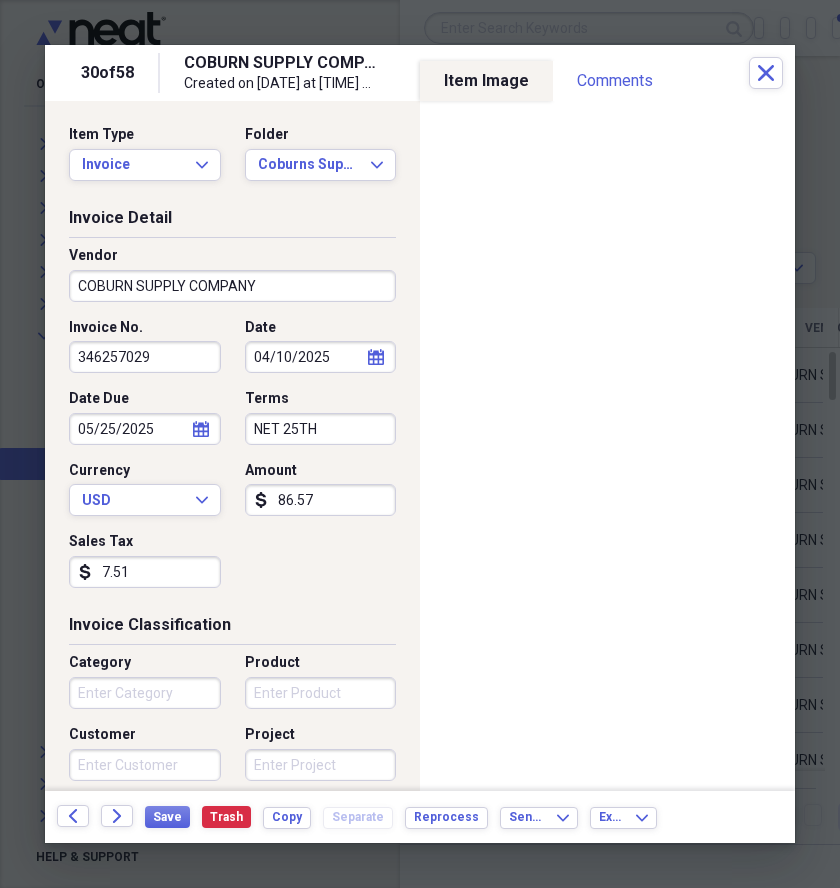 drag, startPoint x: 163, startPoint y: 348, endPoint x: 46, endPoint y: 354, distance: 117.15375 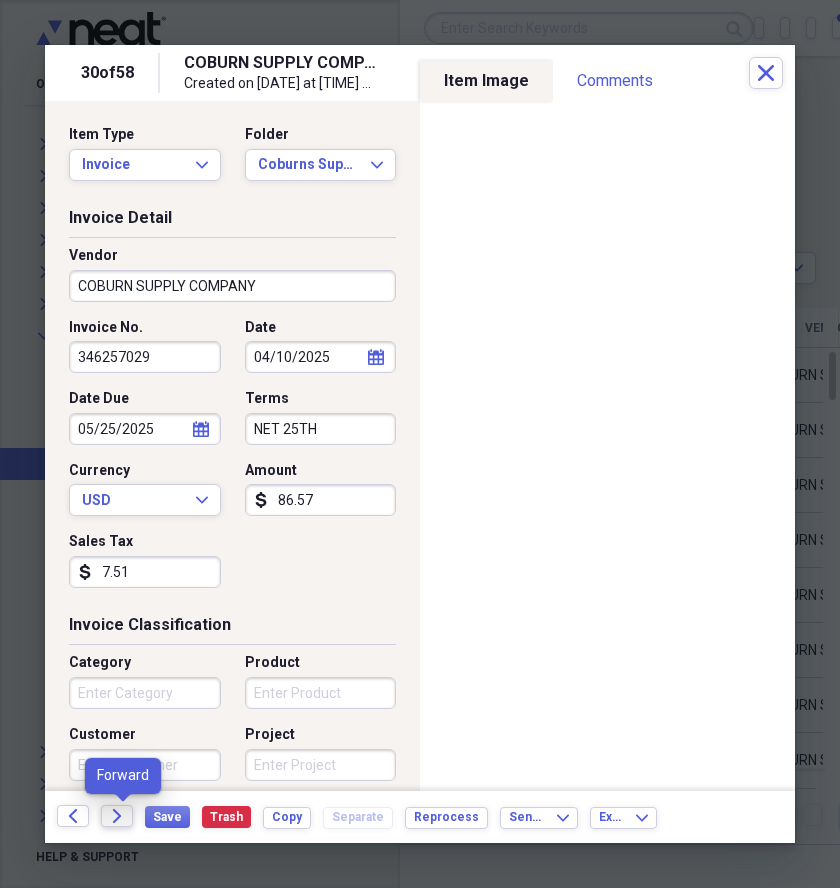 click on "Forward" at bounding box center (117, 816) 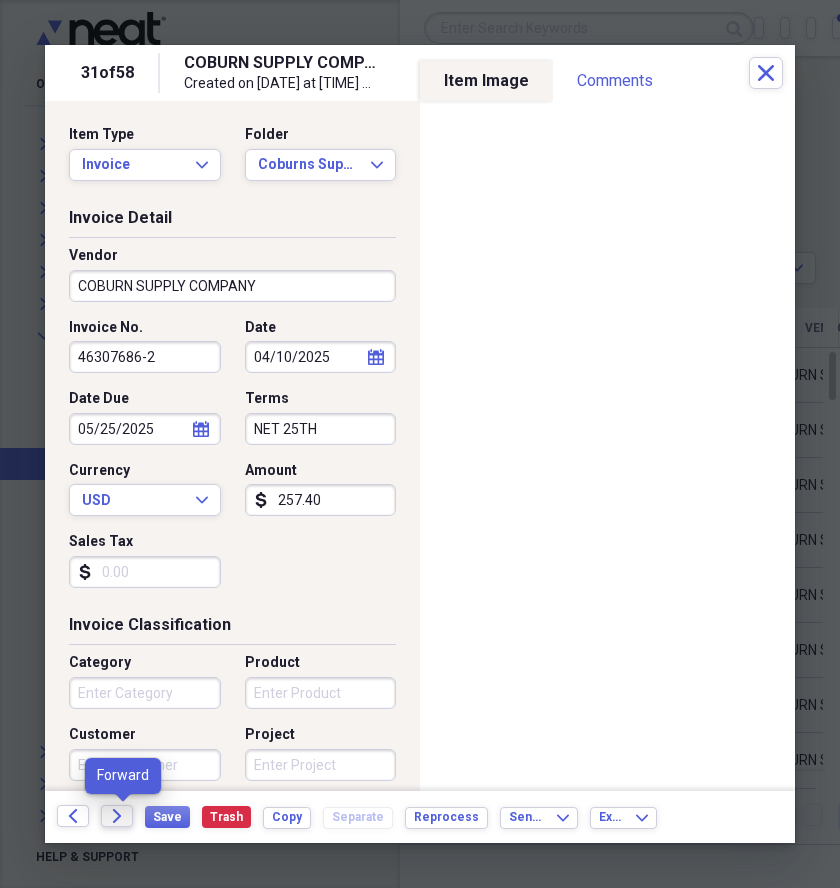 click on "Forward" at bounding box center (117, 816) 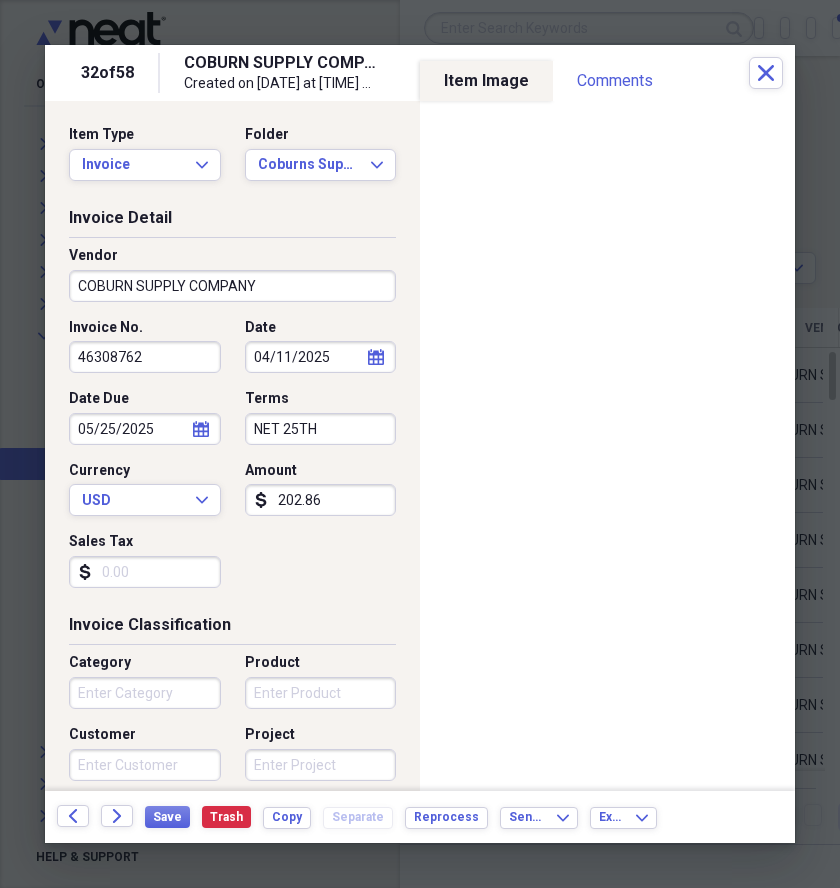 drag, startPoint x: 150, startPoint y: 362, endPoint x: 71, endPoint y: 361, distance: 79.00633 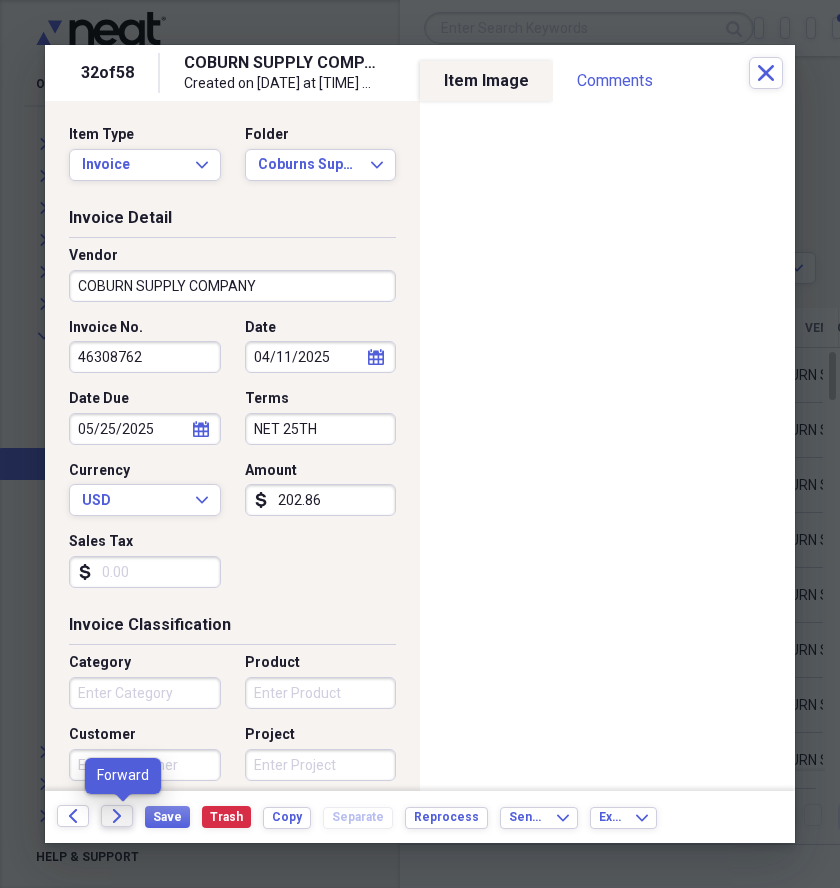 click on "Forward" at bounding box center [117, 816] 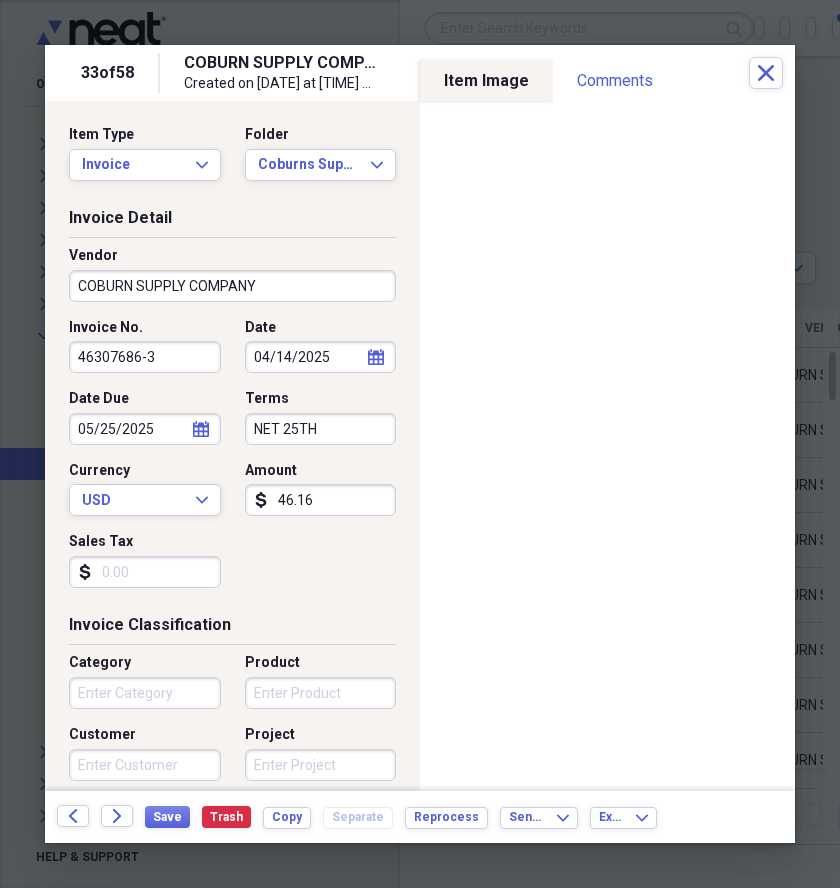 drag, startPoint x: 161, startPoint y: 365, endPoint x: 48, endPoint y: 369, distance: 113.07078 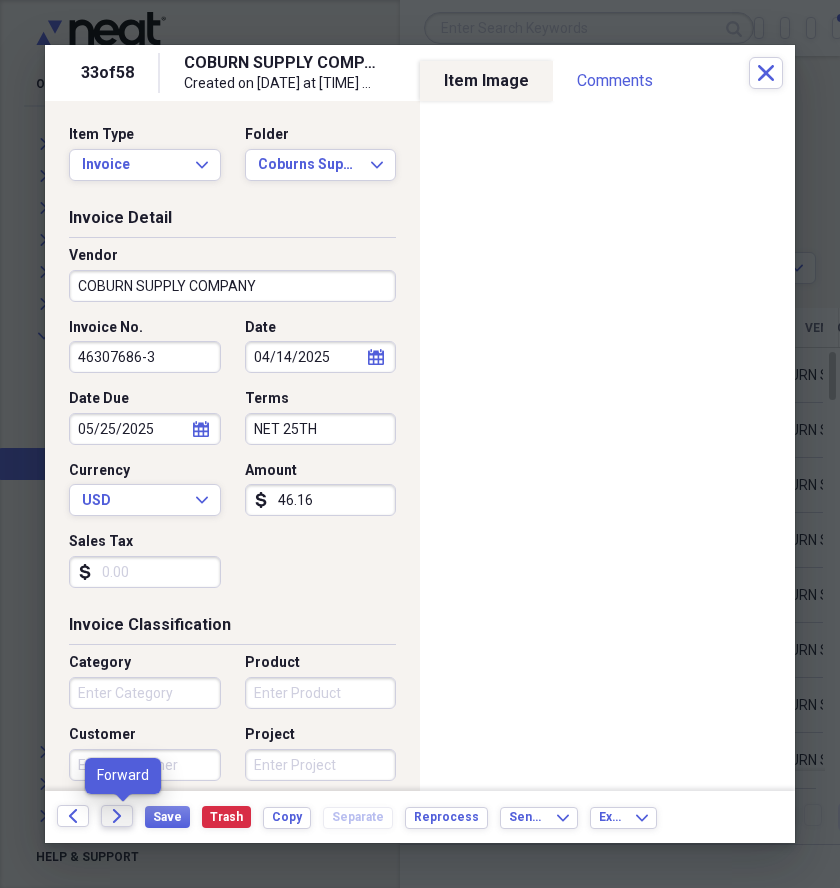click on "Forward" 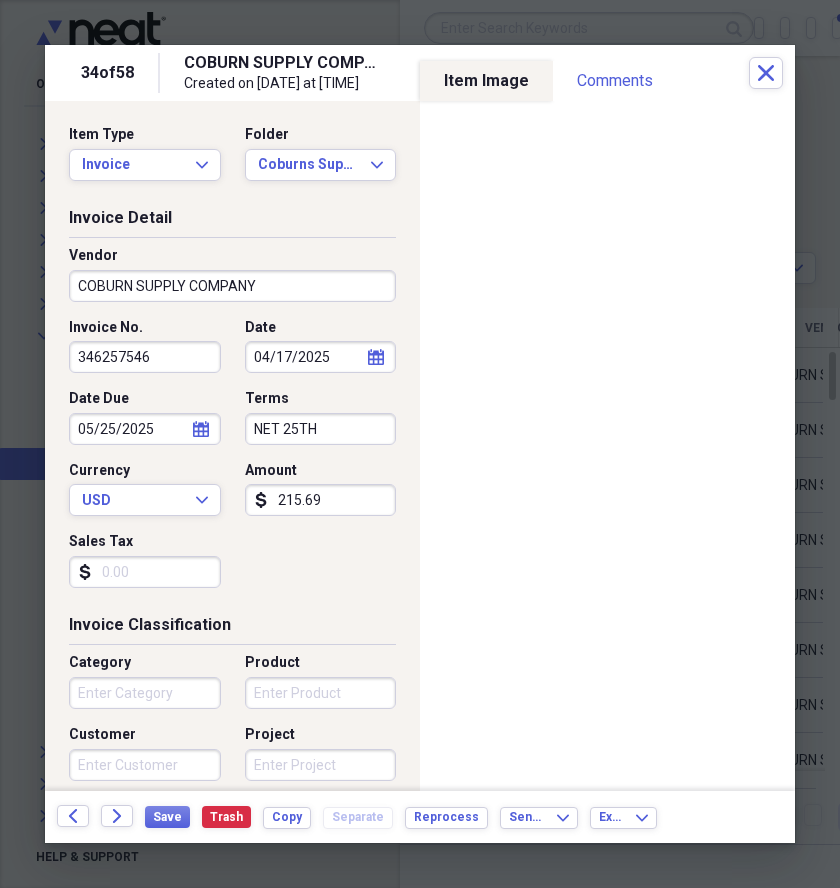 drag, startPoint x: 182, startPoint y: 366, endPoint x: 54, endPoint y: 370, distance: 128.06248 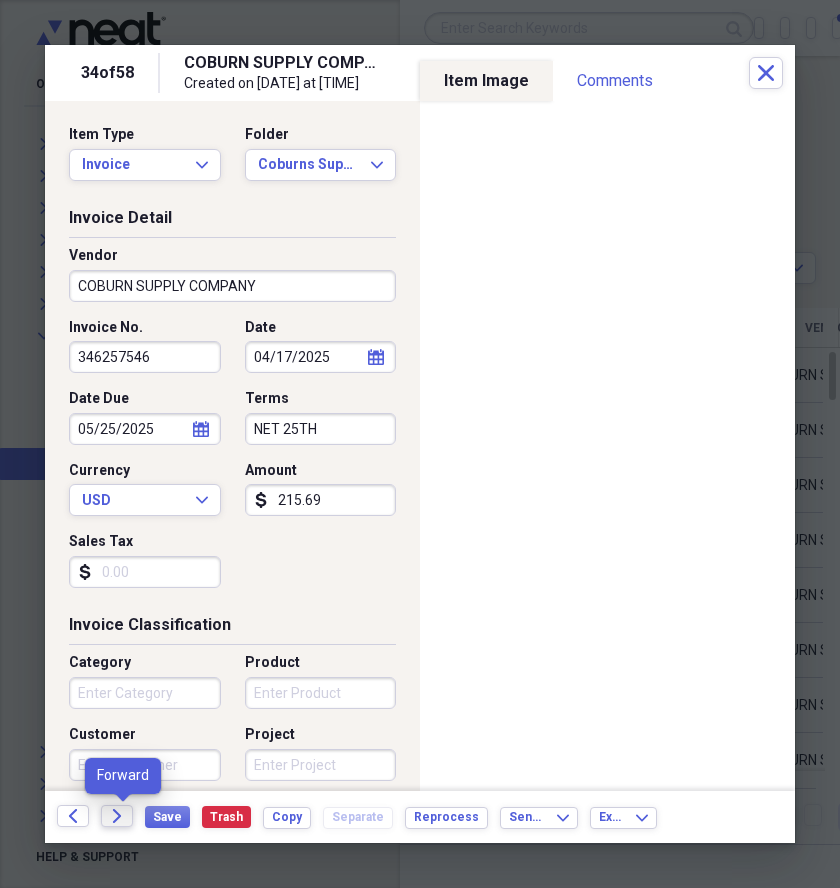 click on "Forward" at bounding box center (117, 816) 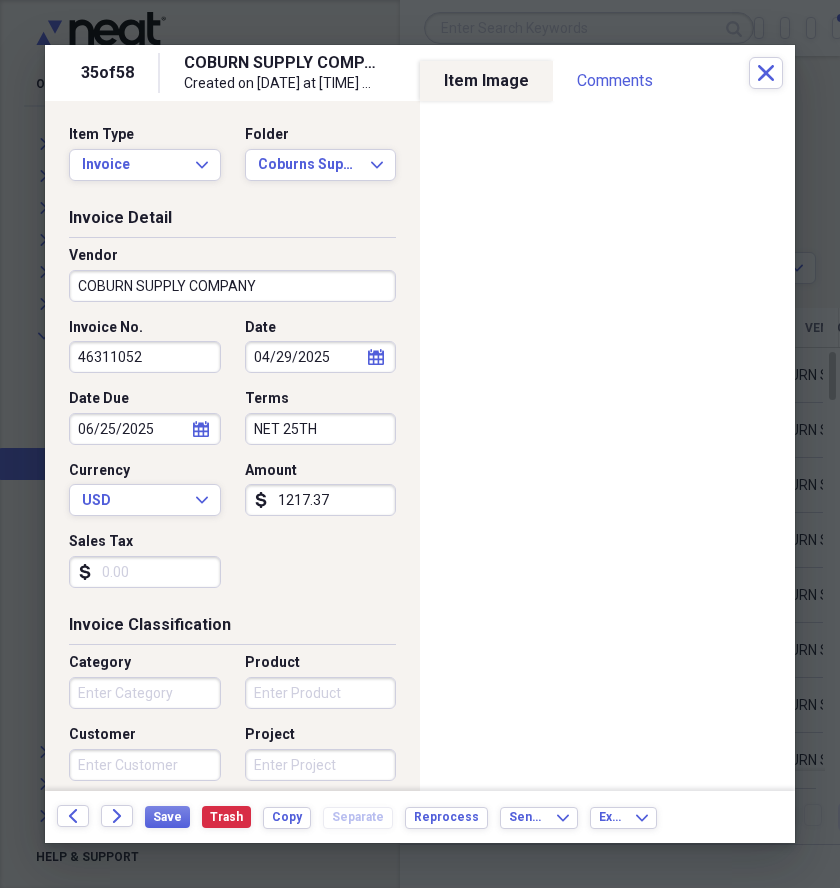 drag, startPoint x: 166, startPoint y: 356, endPoint x: 29, endPoint y: 364, distance: 137.23338 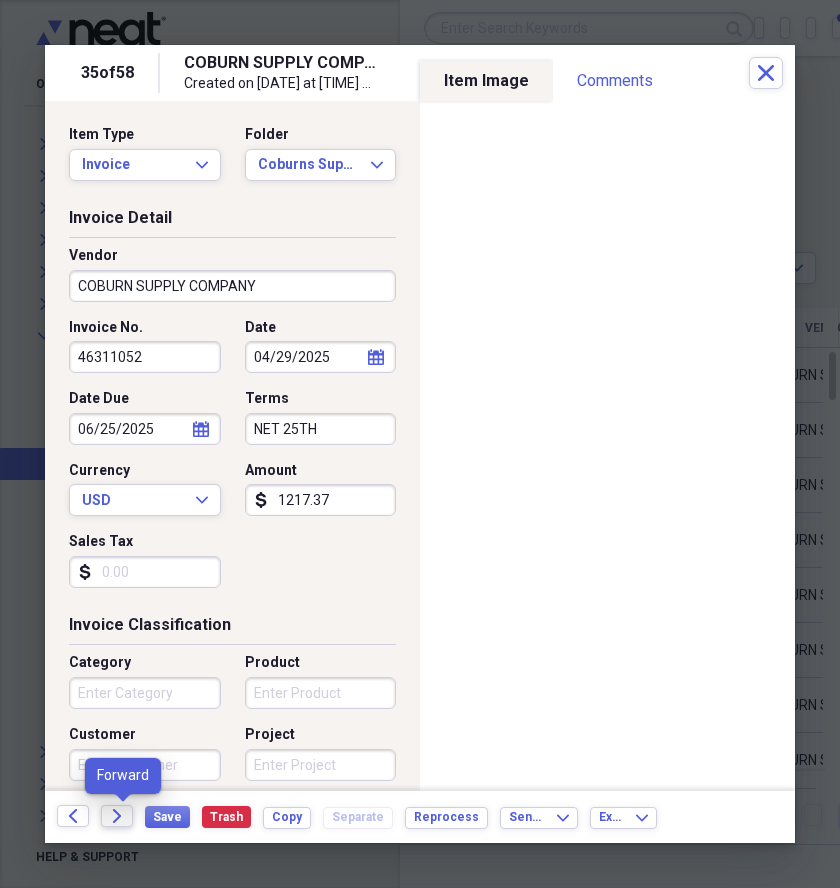 click on "Forward" at bounding box center (117, 816) 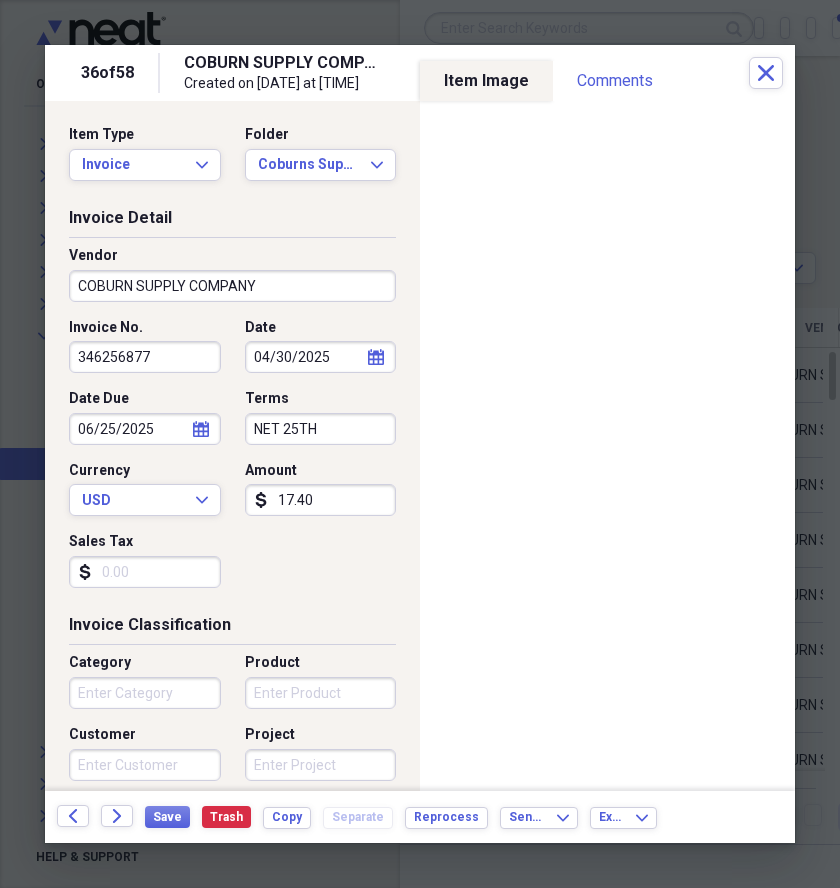 drag, startPoint x: 174, startPoint y: 356, endPoint x: 60, endPoint y: 386, distance: 117.881294 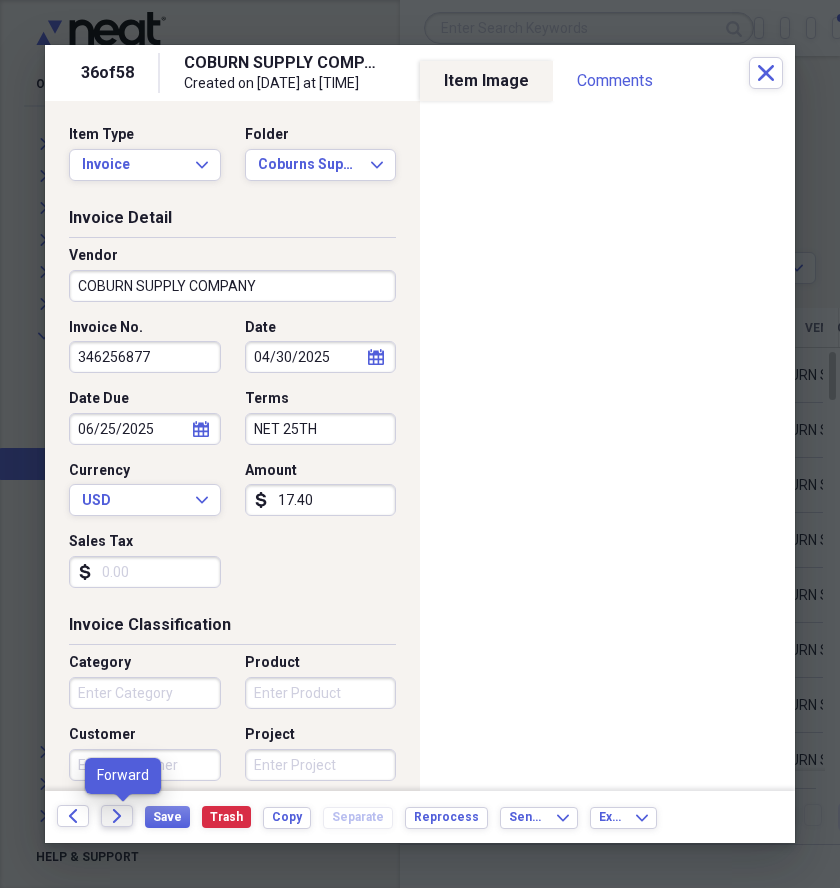 click on "Forward" 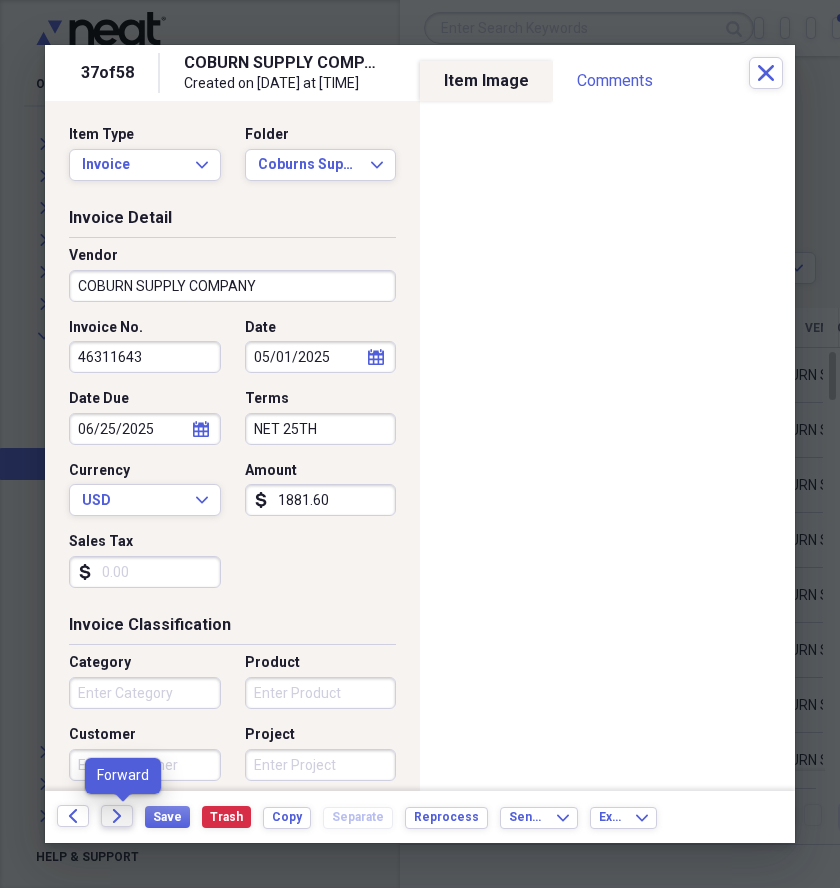 click on "Forward" 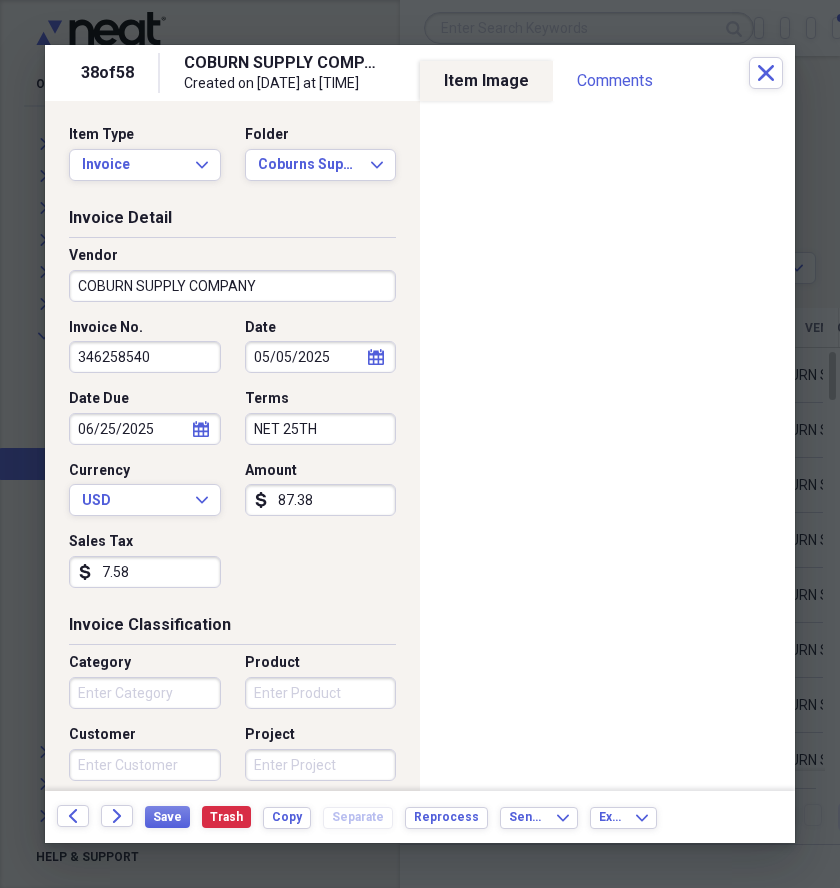 drag, startPoint x: 170, startPoint y: 356, endPoint x: 43, endPoint y: 357, distance: 127.00394 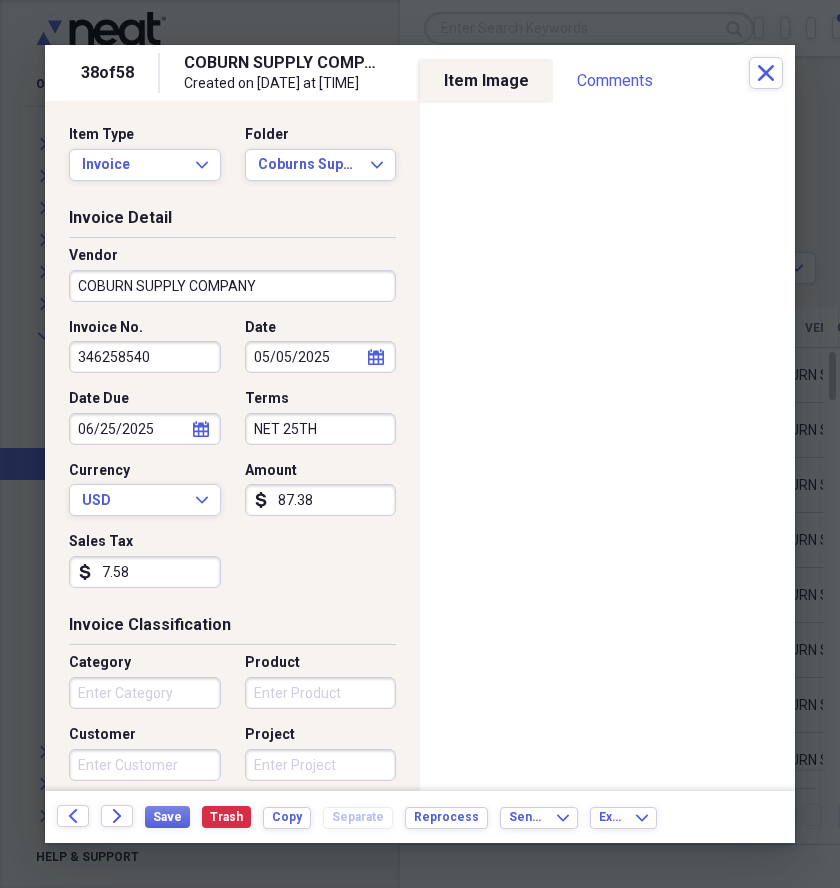 click on "38  of  58 COBURN SUPPLY COMPANY Created on [DATE] at [TIME] pm Close Item Type Invoice Expand Folder Coburns Supply Company Expand Invoice Detail Vendor COBURN SUPPLY COMPANY Invoice No. 346258540 Date [DATE] calendar Calendar Date Due [DATE] calendar Calendar Terms NET 25TH Currency USD Expand Amount dollar-sign 87.38 Sales Tax dollar-sign 7.58 Invoice Classification Category Product Customer Project Account Number Purchase Order Number Class Location Notes Sold To... [FIRST] [MIDDLE] [LAST] [SUFFIX] [STREET] [STREET] [COUNTRY] Select Country Expand State/Province Select State/Province Expand City [ZIP] Ship To... [FIRST] [MIDDLE] [LAST] [SUFFIX] [STREET] [STREET] [COUNTRY] Select Country Expand State/Province Select State/Province Expand City [ZIP] Sold By... [FIRST] [MIDDLE] [LAST] [SUFFIX] [STREET] [STREET] [COUNTRY] Select Country Expand State/Province Select State/Province Expand City [ZIP] Item Image Comments There are no comments for this item yet Share your comments Back Forward" at bounding box center (420, 0) 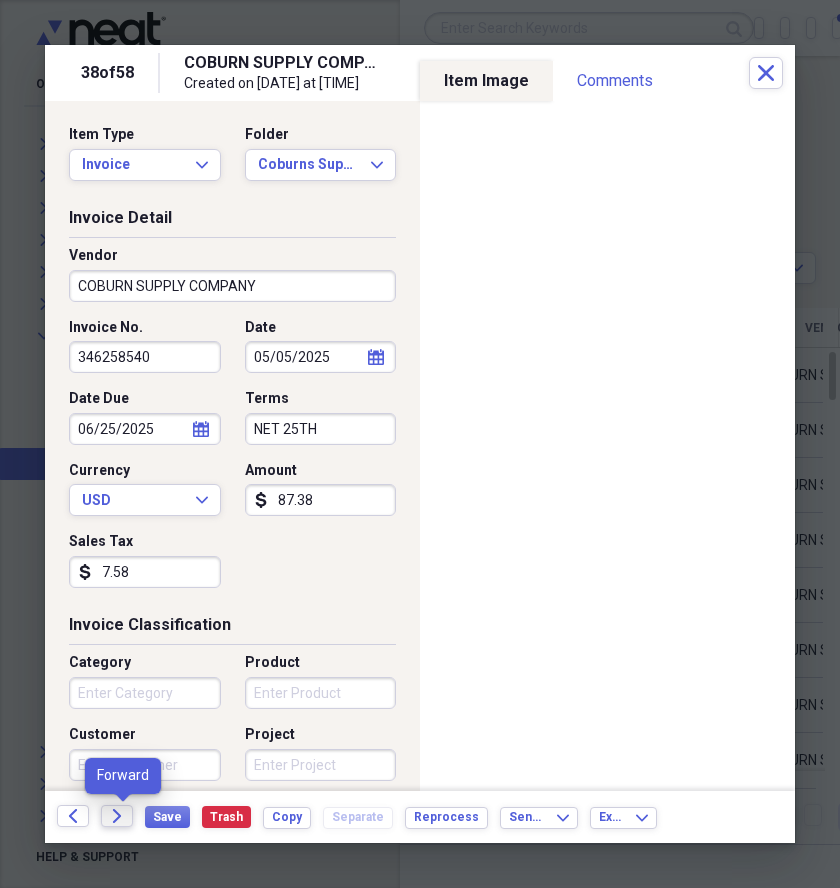 click on "Forward" 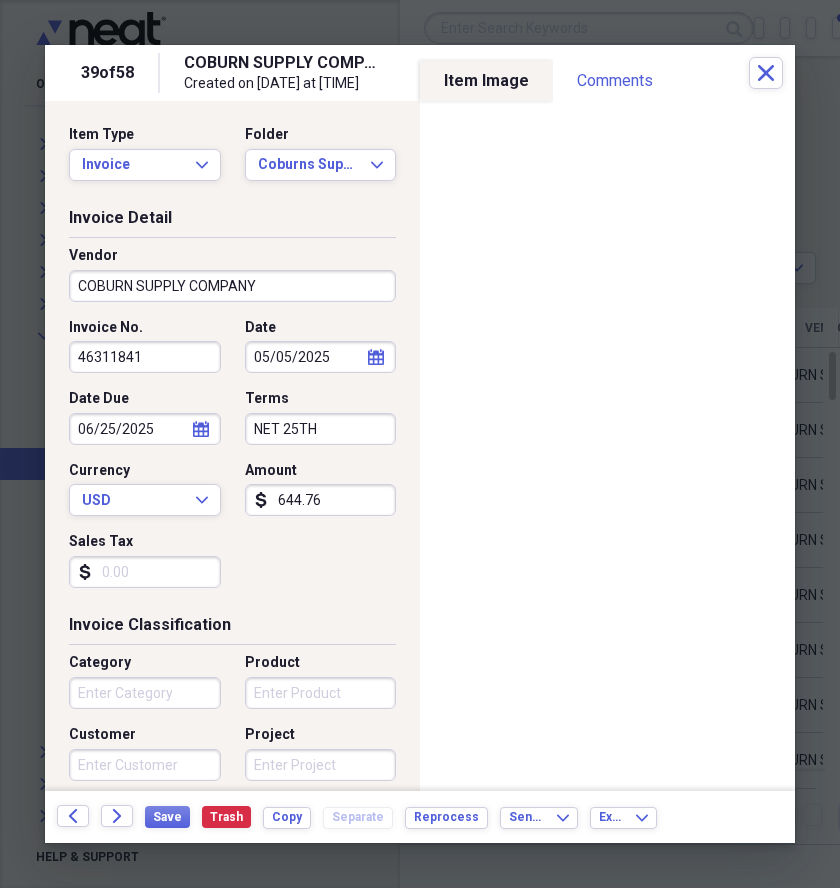 click on "46311841" at bounding box center [145, 357] 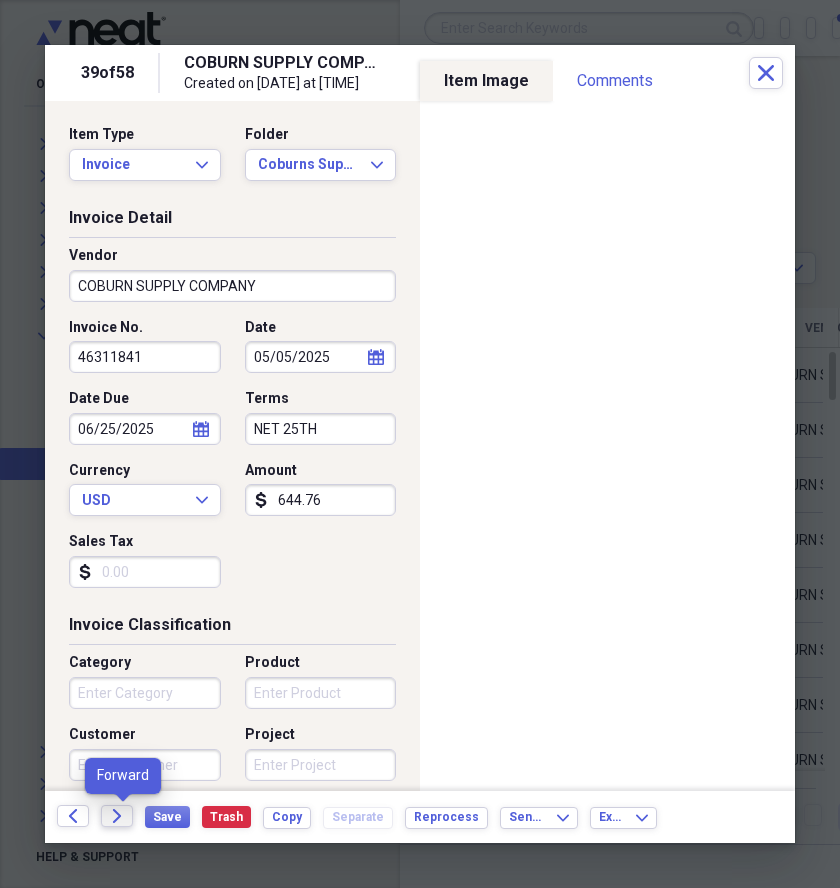 click on "Forward" 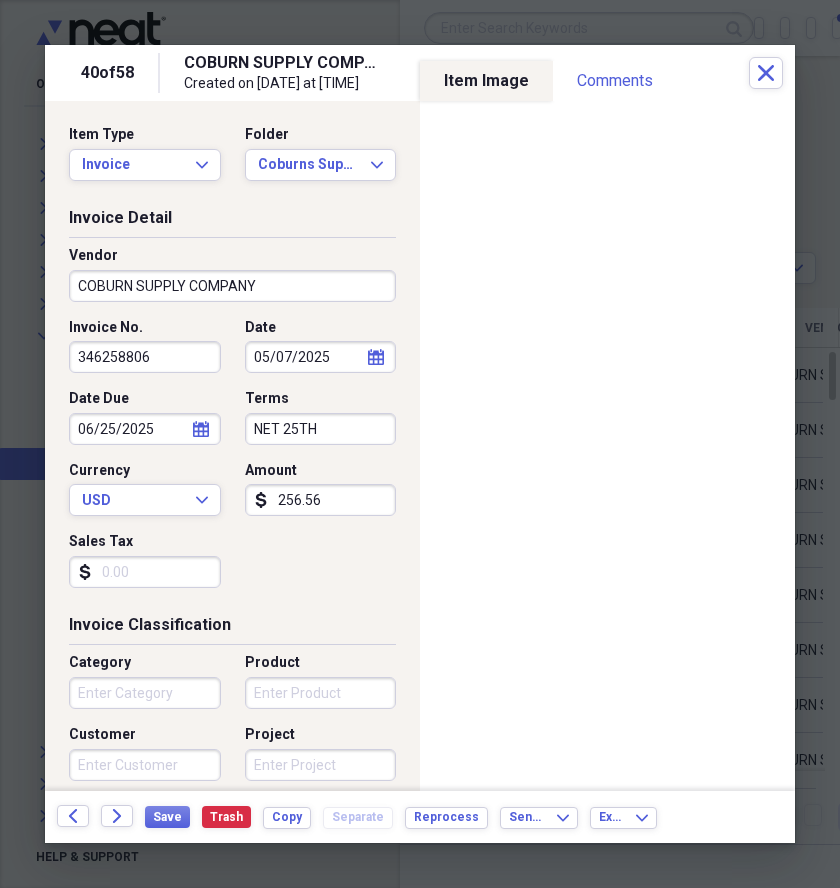 drag, startPoint x: 187, startPoint y: 352, endPoint x: 48, endPoint y: 339, distance: 139.60658 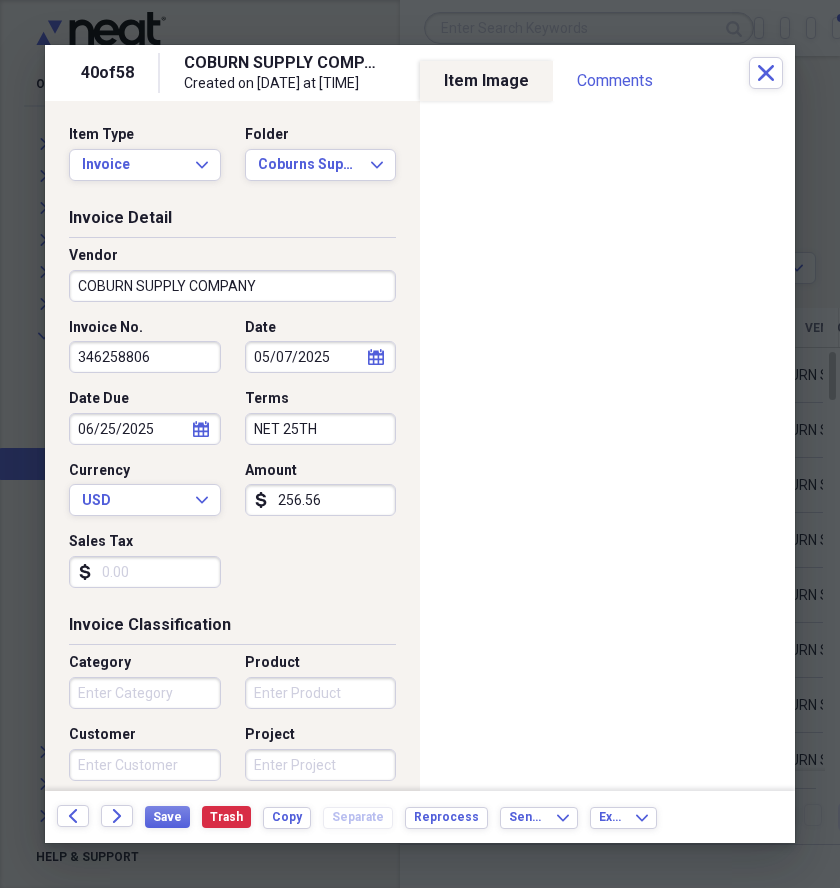 drag, startPoint x: 328, startPoint y: 504, endPoint x: 259, endPoint y: 489, distance: 70.61161 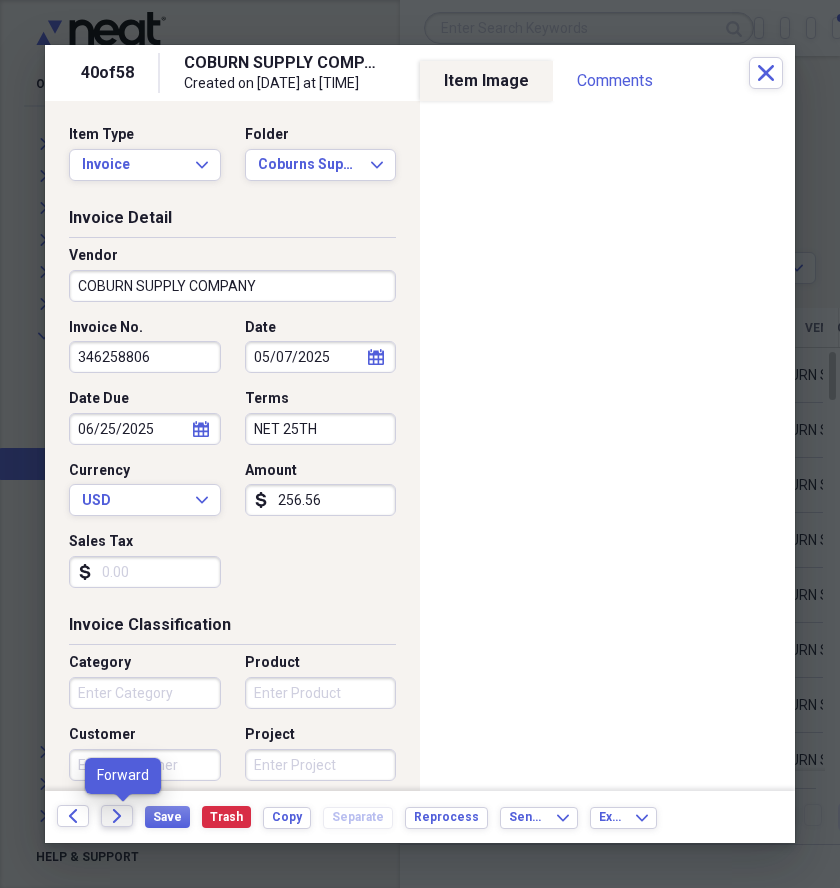 click 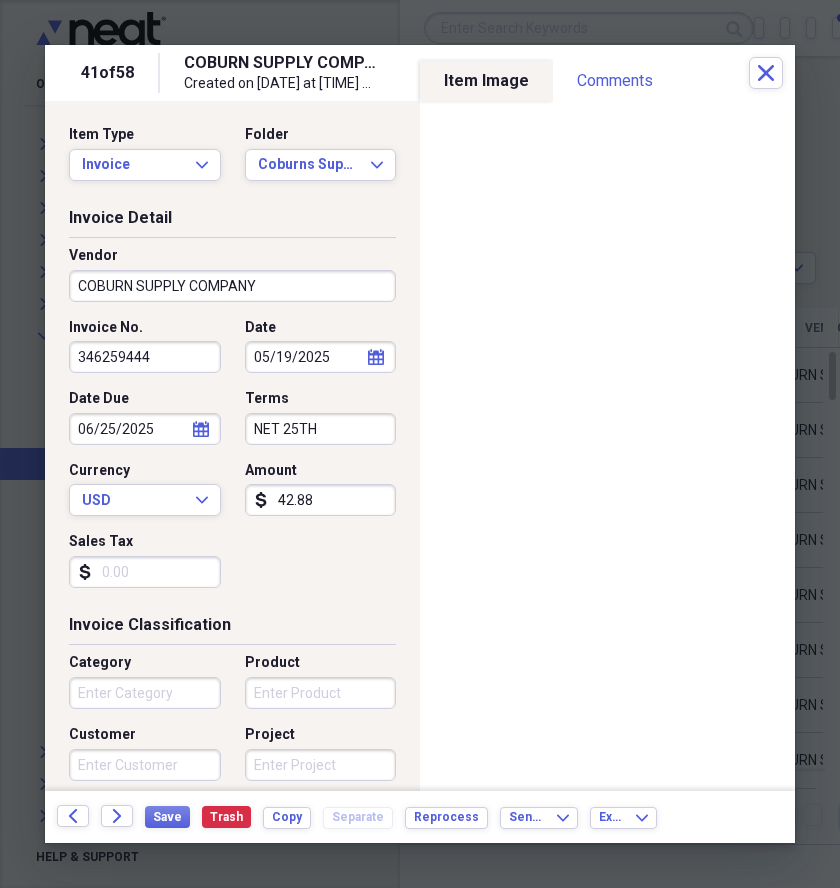 drag, startPoint x: 160, startPoint y: 366, endPoint x: 58, endPoint y: 369, distance: 102.044106 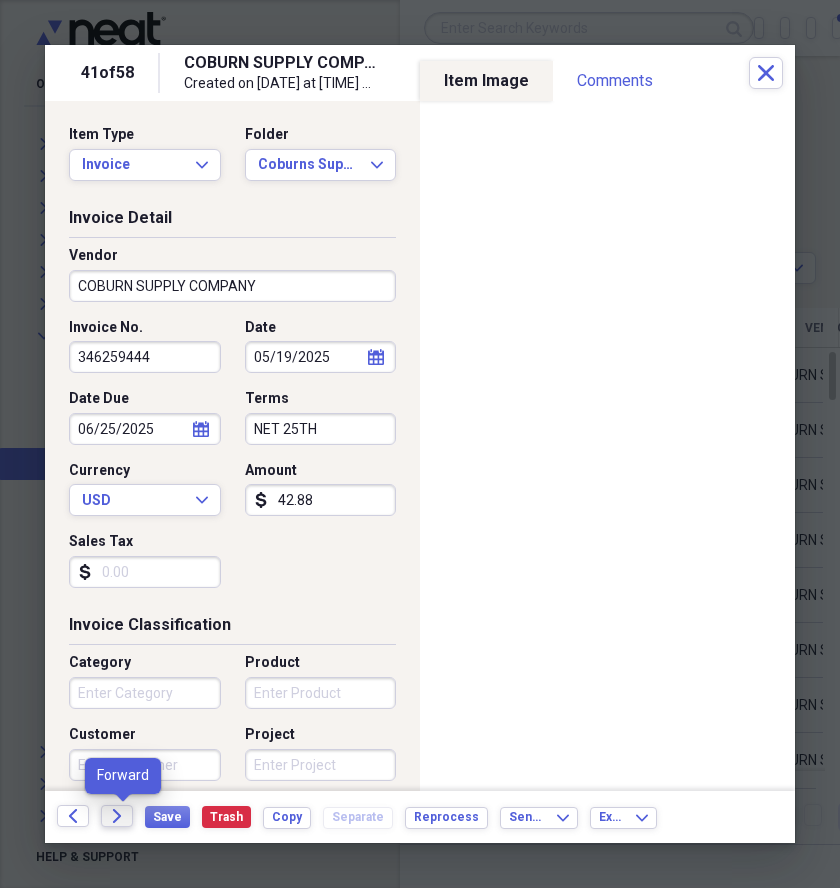 click on "Forward" 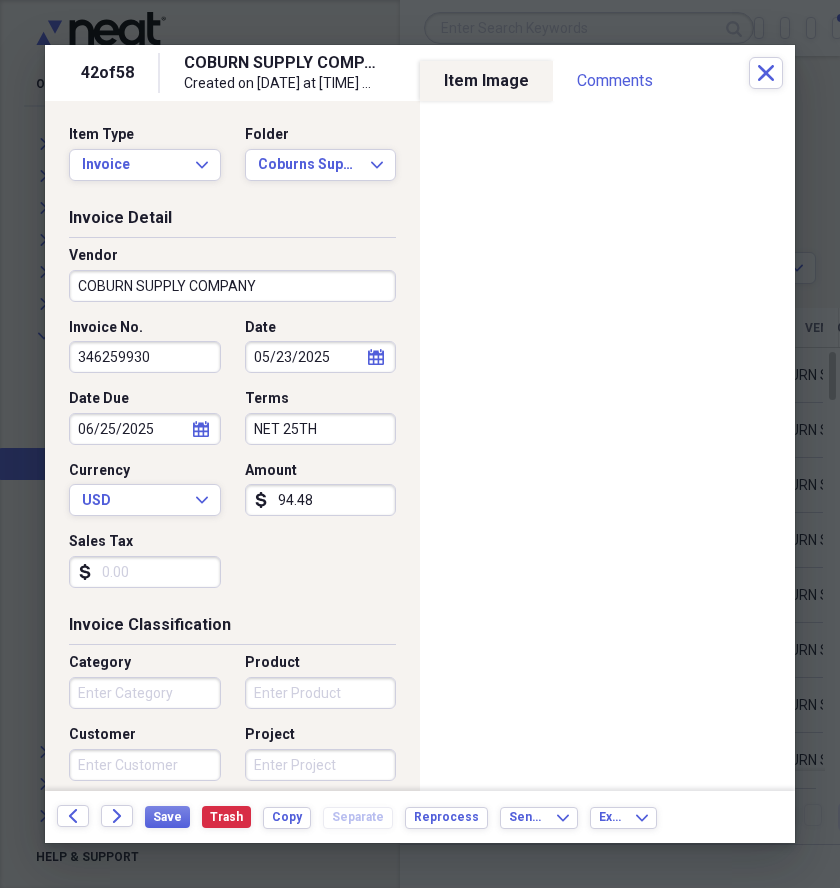 drag, startPoint x: 187, startPoint y: 356, endPoint x: 54, endPoint y: 367, distance: 133.45412 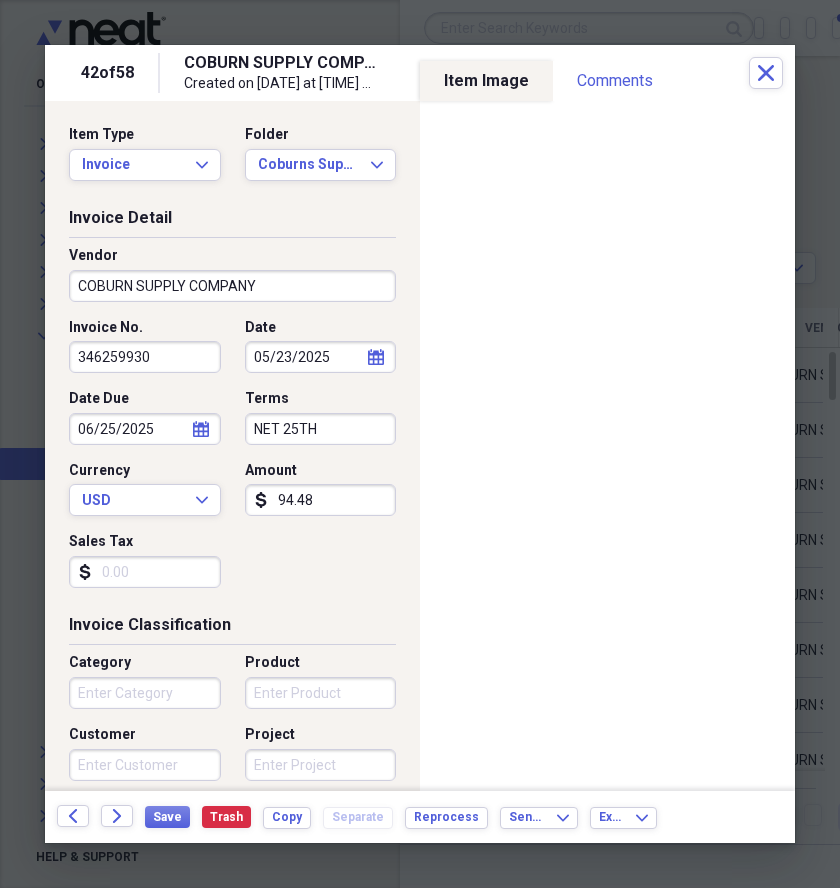 click on "Invoice Detail Vendor COBURN SUPPLY COMPANY Invoice No. 346259930 Date [DATE] calendar Calendar Date Due [DATE] calendar Calendar Terms NET 25TH Currency USD Expand Amount dollar-sign 94.48 Sales Tax dollar-sign" at bounding box center (232, 410) 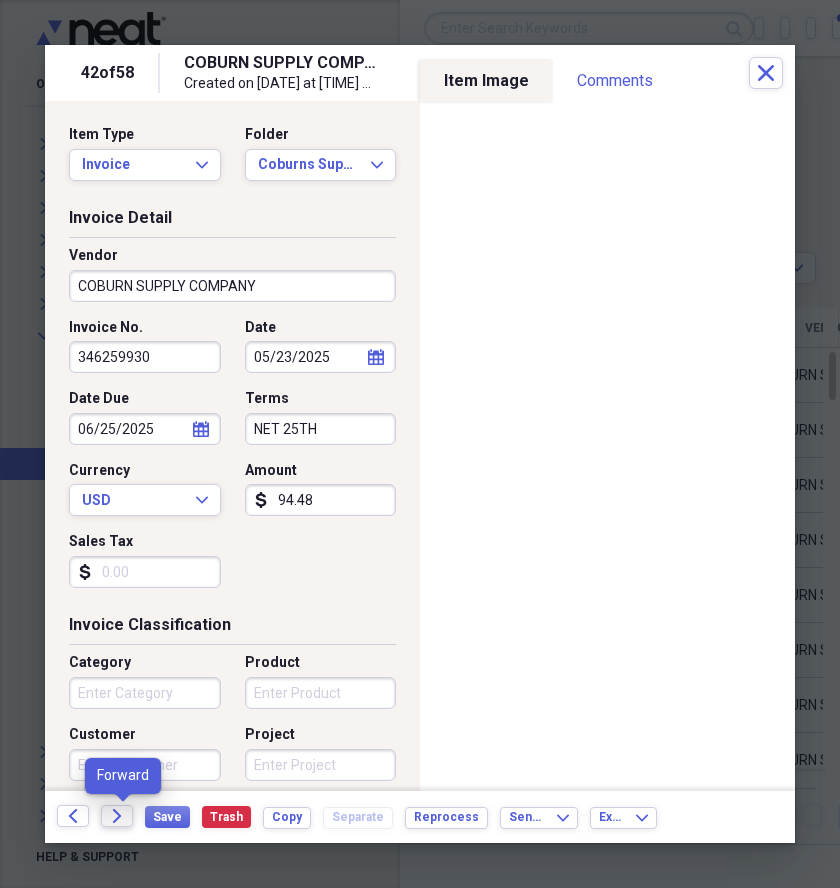 click on "Forward" at bounding box center (117, 816) 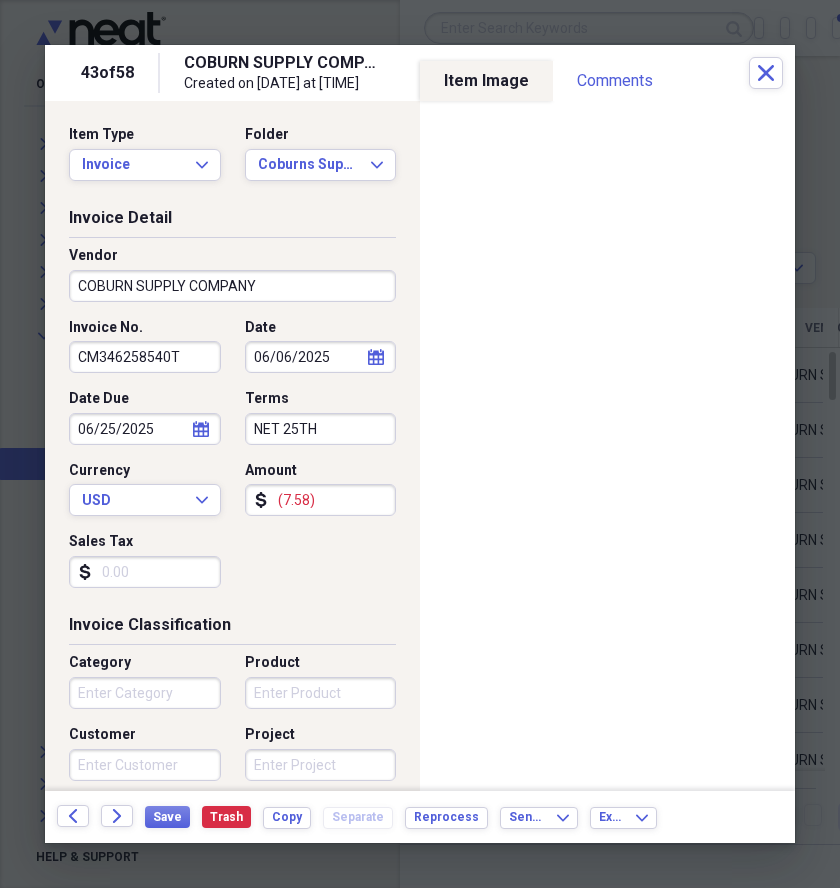 drag, startPoint x: 189, startPoint y: 364, endPoint x: 55, endPoint y: 358, distance: 134.13426 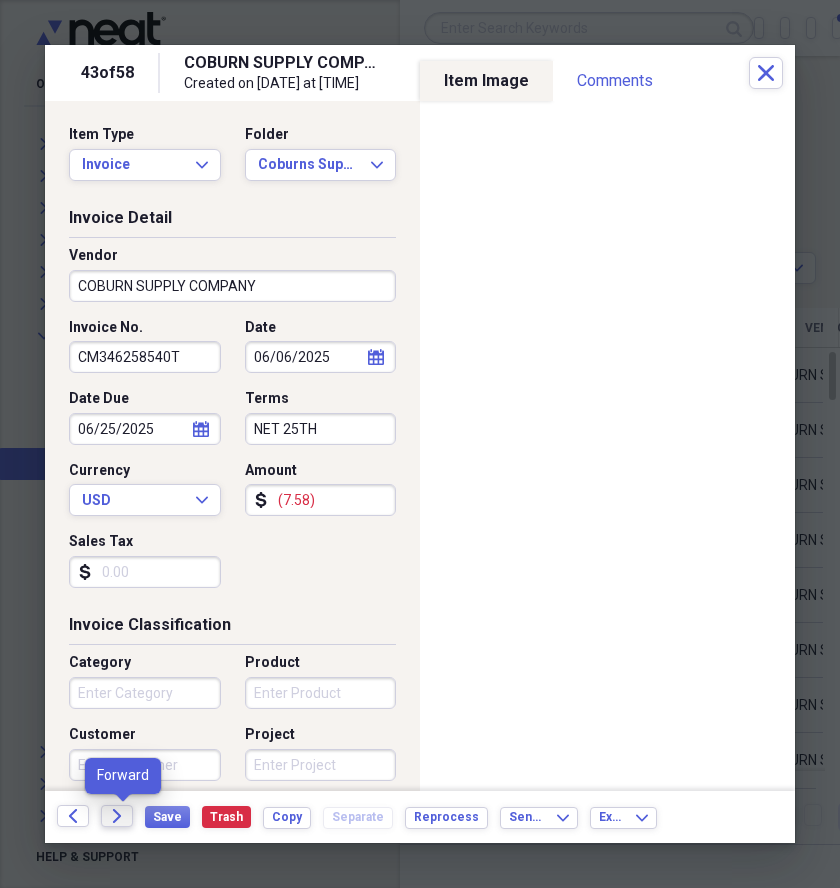 click on "Forward" at bounding box center [117, 816] 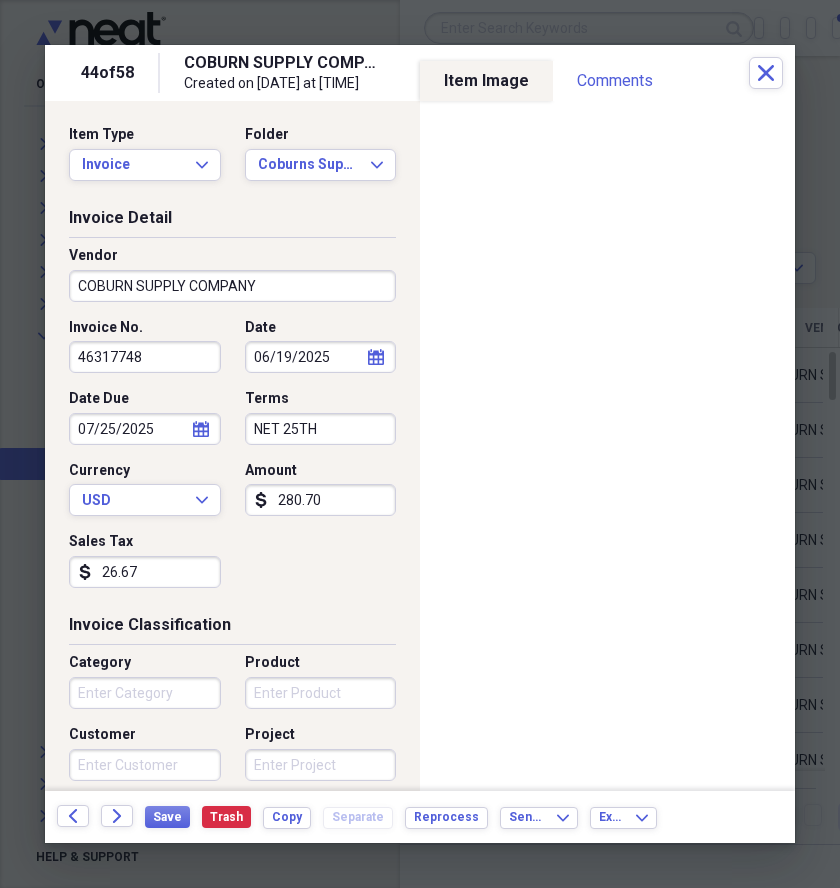 drag, startPoint x: 180, startPoint y: 356, endPoint x: 56, endPoint y: 364, distance: 124.2578 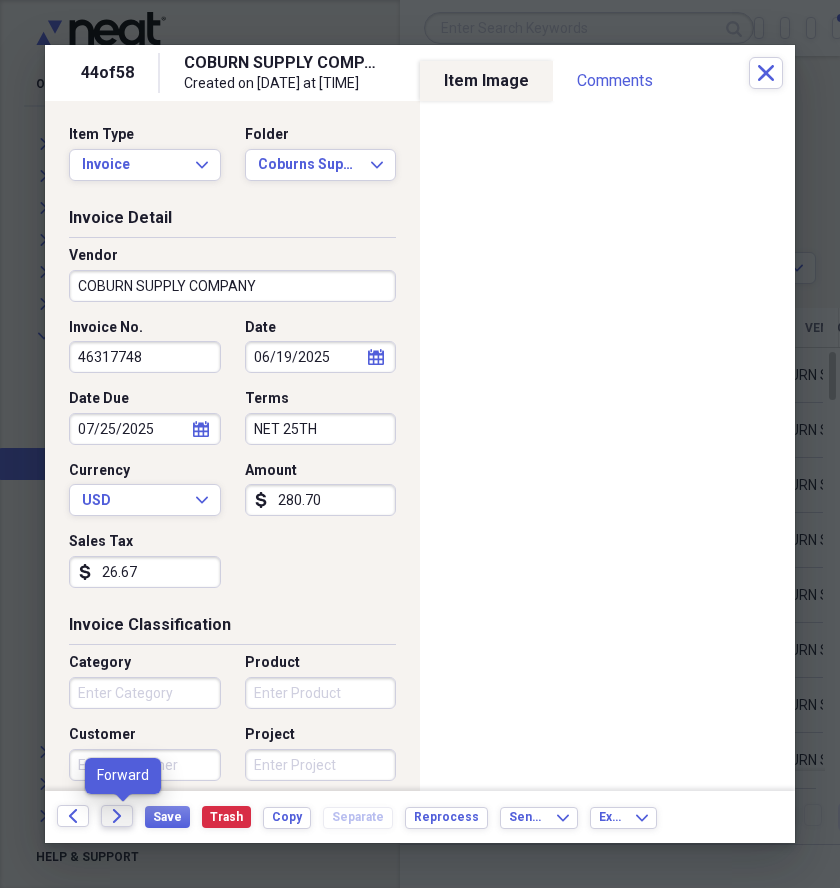 click on "Forward" 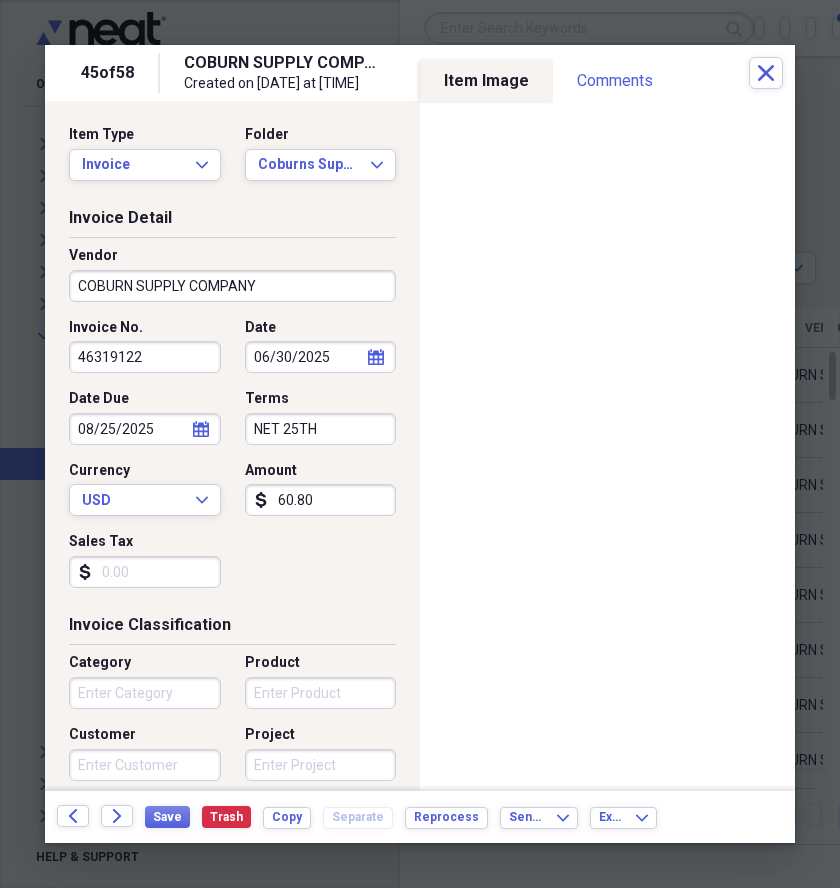 drag, startPoint x: 140, startPoint y: 357, endPoint x: 59, endPoint y: 367, distance: 81.61495 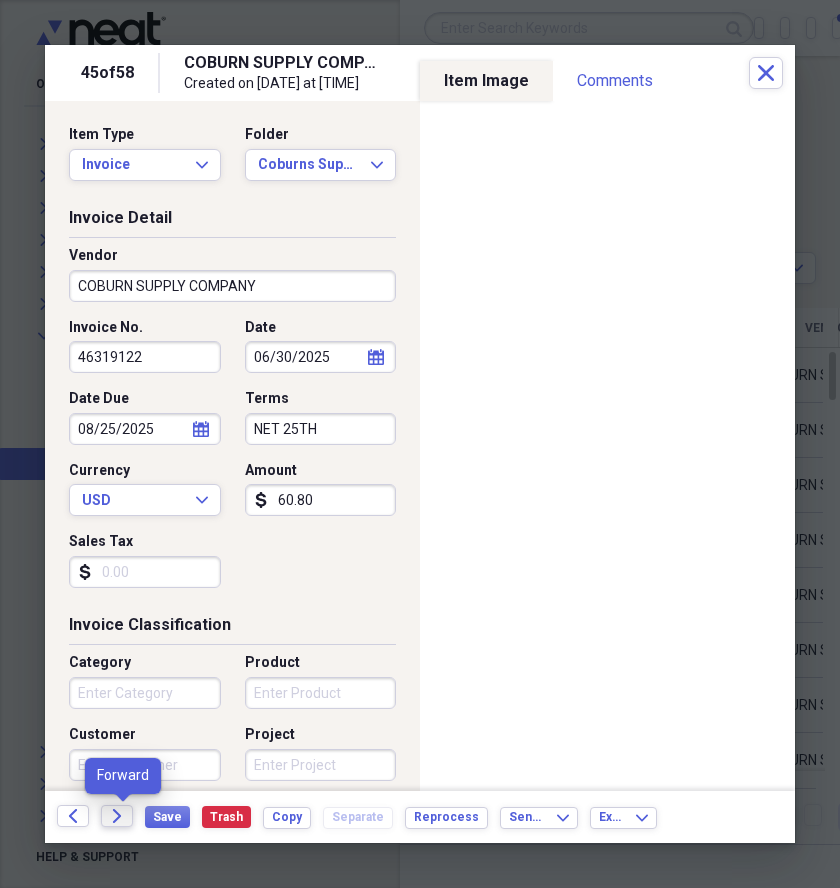 click on "Forward" 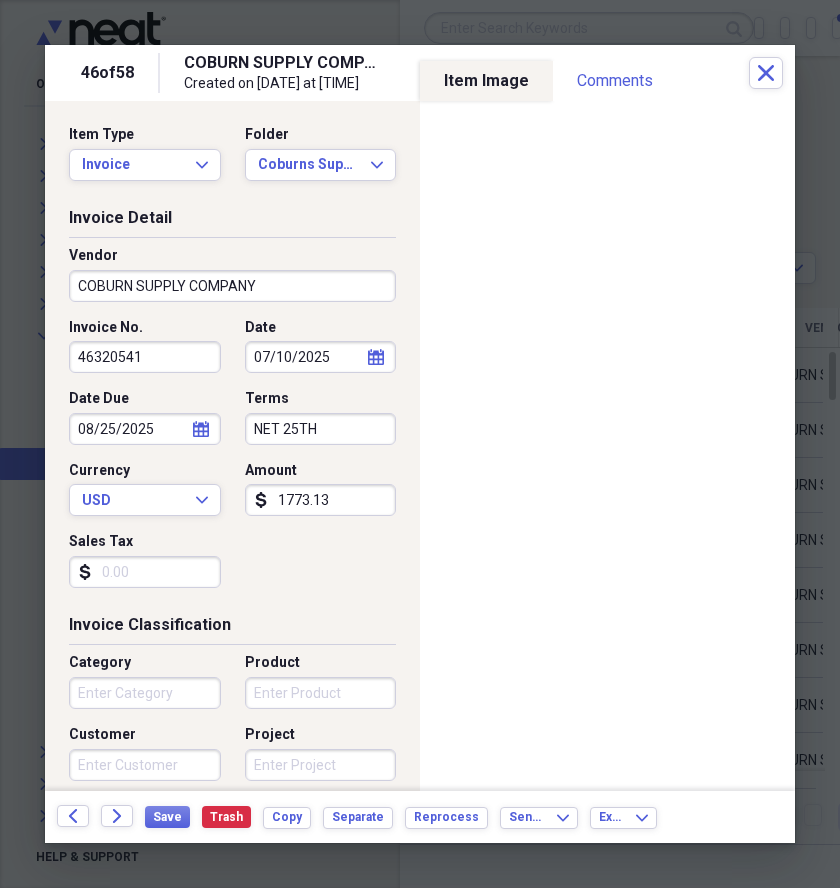 drag, startPoint x: 152, startPoint y: 344, endPoint x: 60, endPoint y: 344, distance: 92 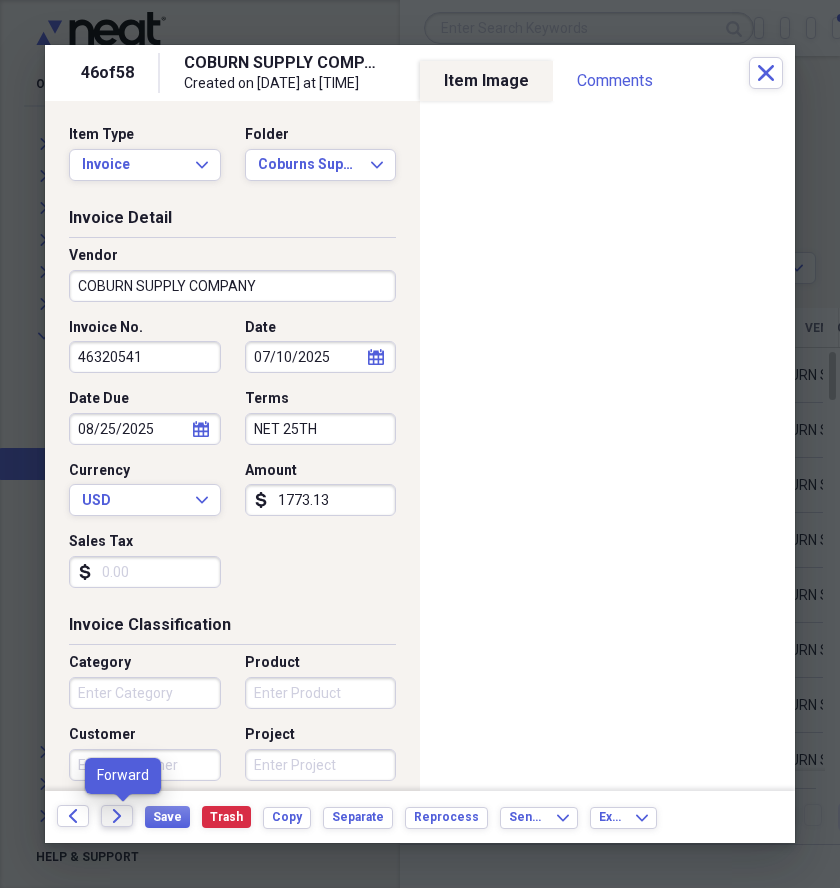 click 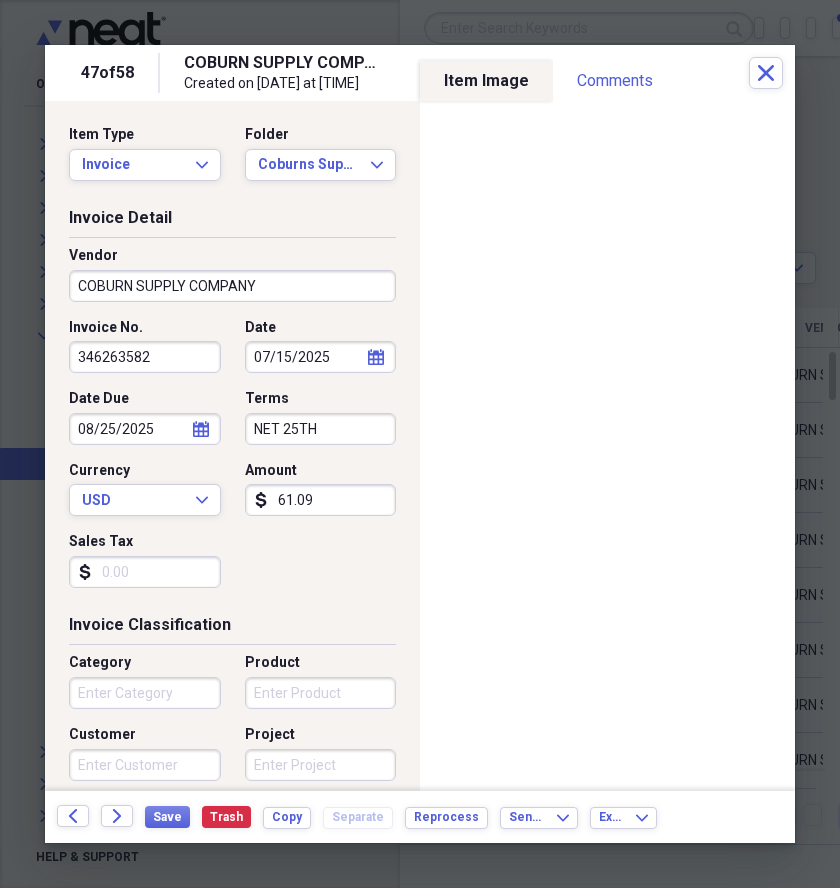 click on "NET 25TH" at bounding box center (321, 429) 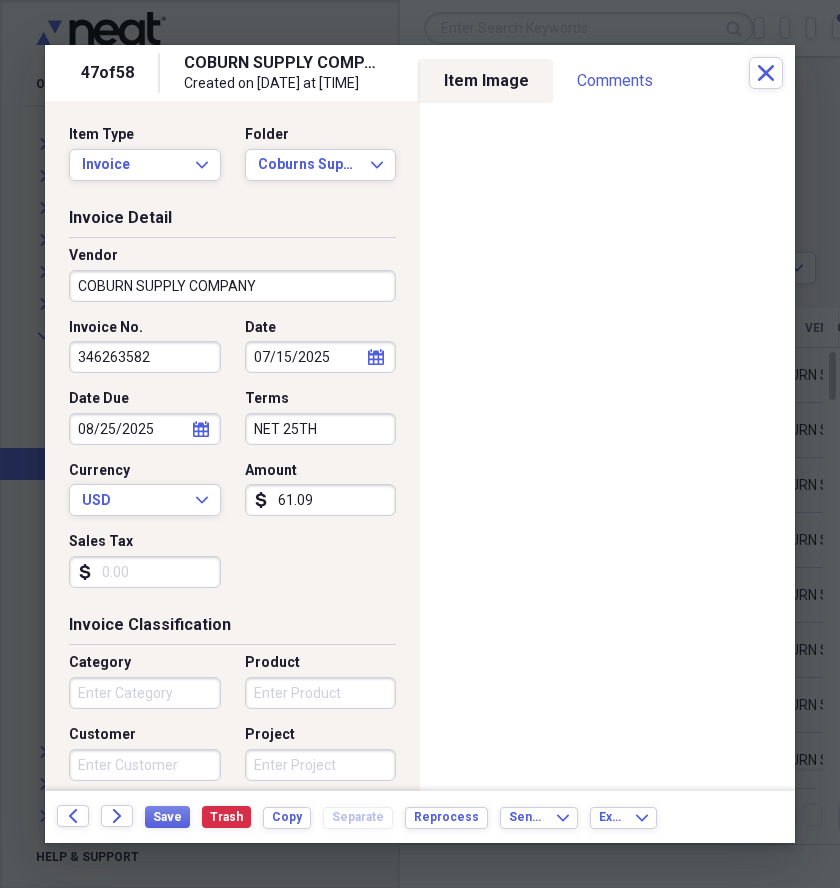 drag, startPoint x: 180, startPoint y: 351, endPoint x: 34, endPoint y: 340, distance: 146.4138 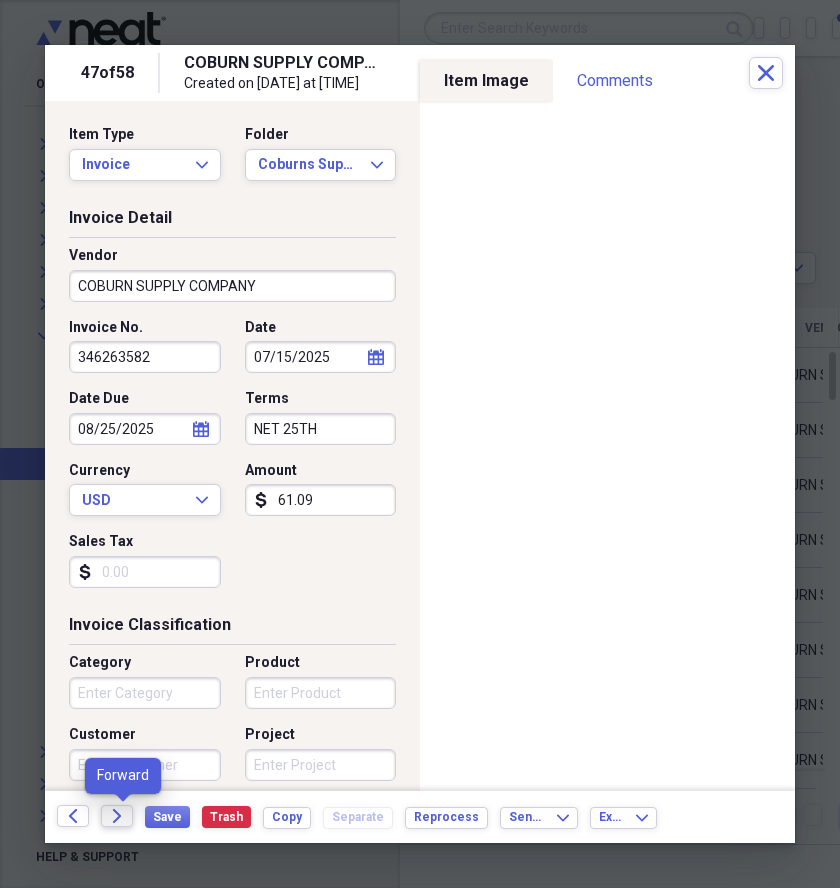 click on "Forward" at bounding box center [117, 816] 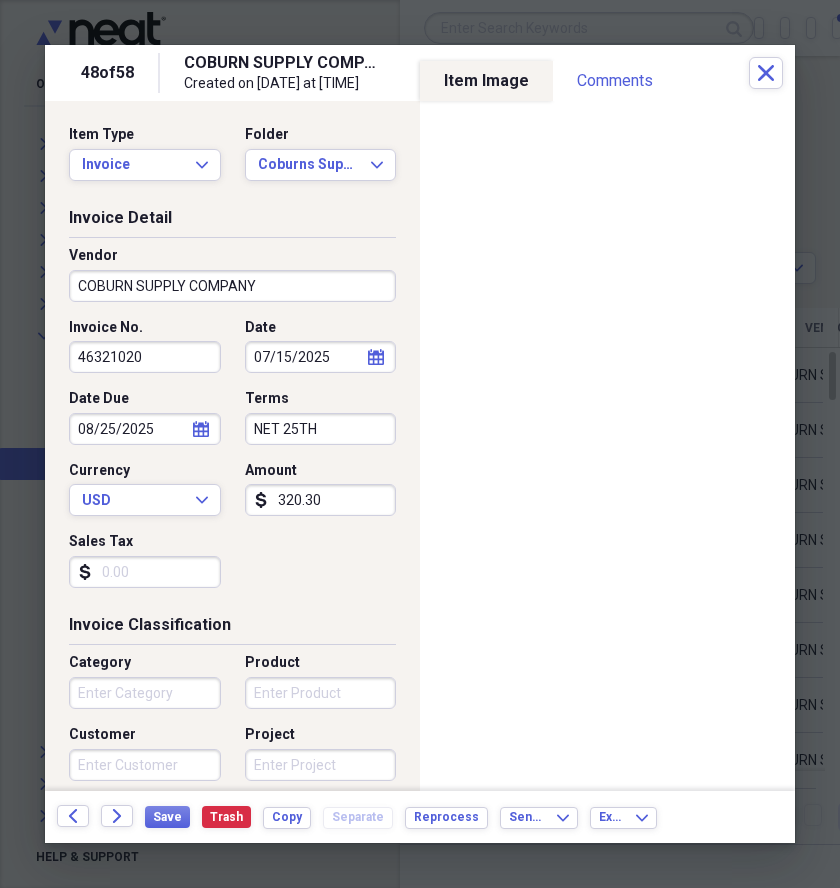 drag, startPoint x: 158, startPoint y: 354, endPoint x: 34, endPoint y: 359, distance: 124.10077 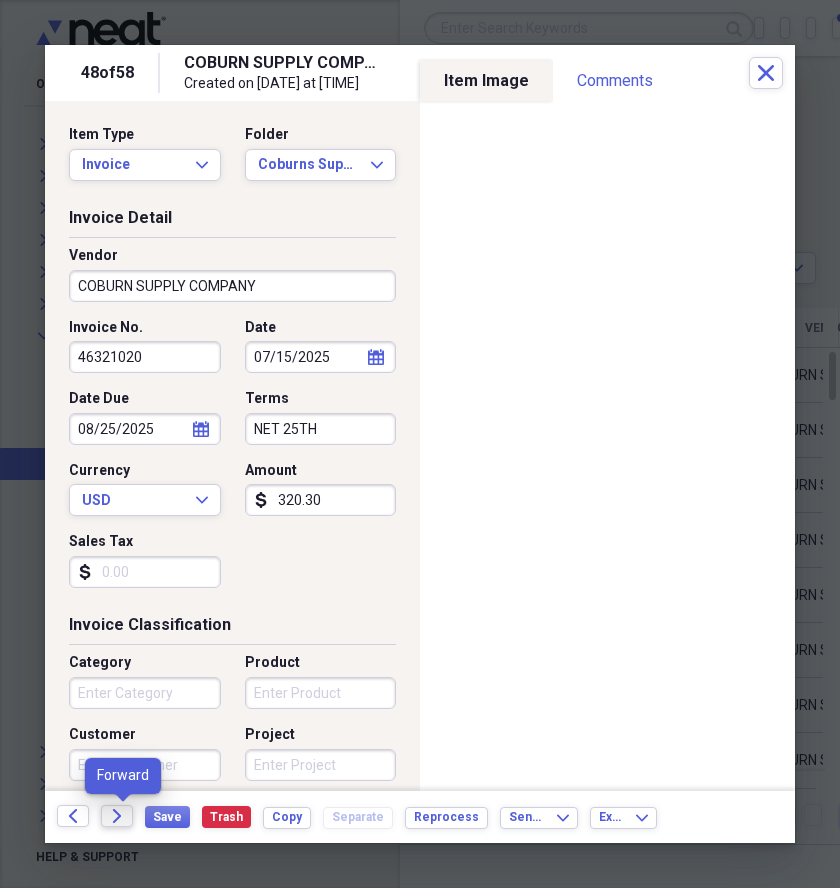 click on "Forward" at bounding box center [117, 816] 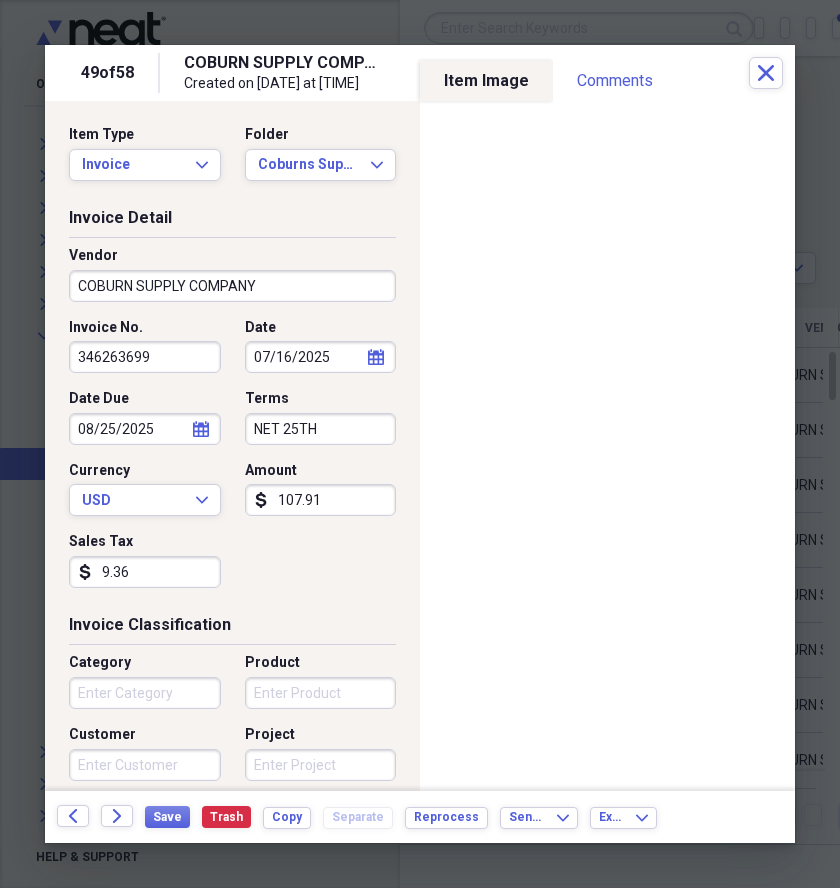 drag, startPoint x: 166, startPoint y: 351, endPoint x: 55, endPoint y: 324, distance: 114.236595 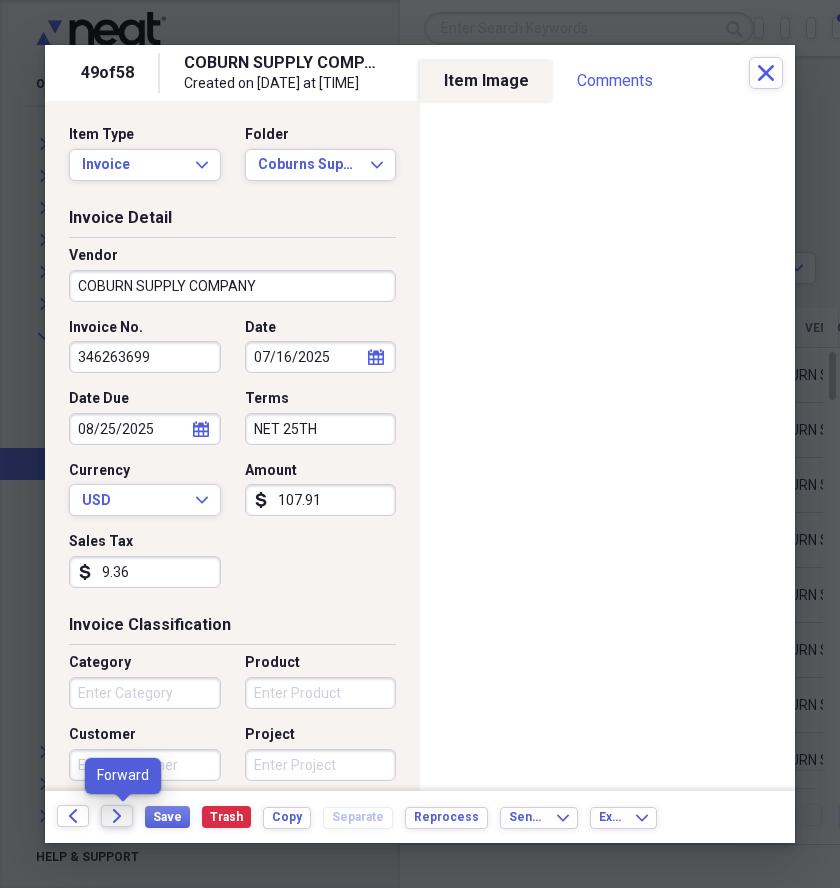 click on "Forward" 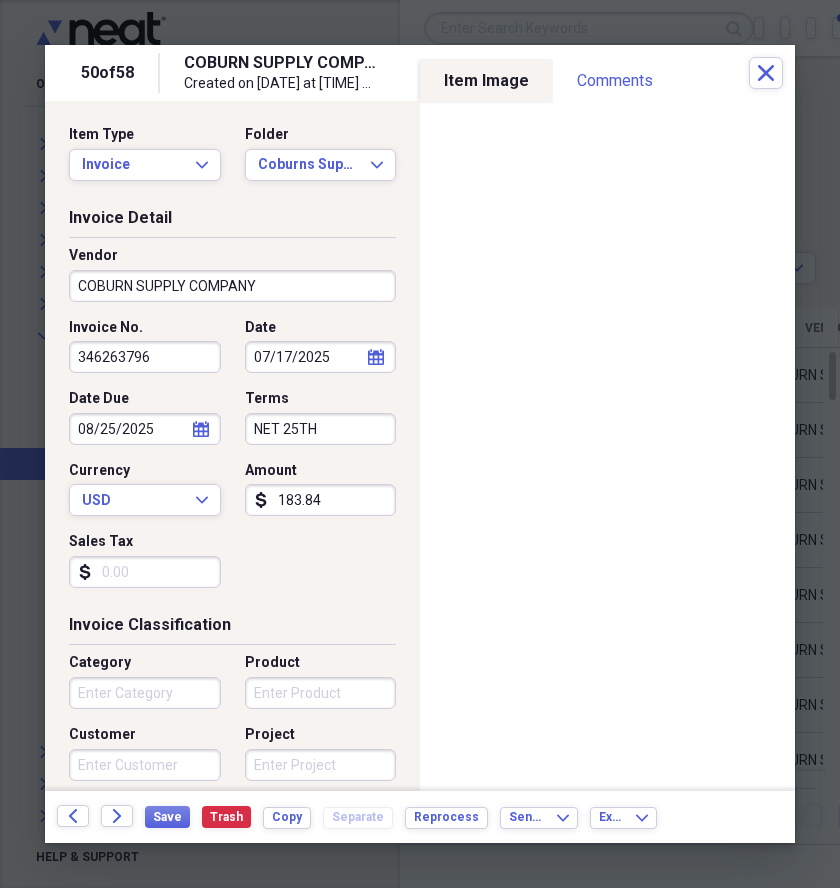 drag, startPoint x: 171, startPoint y: 352, endPoint x: 72, endPoint y: 397, distance: 108.74741 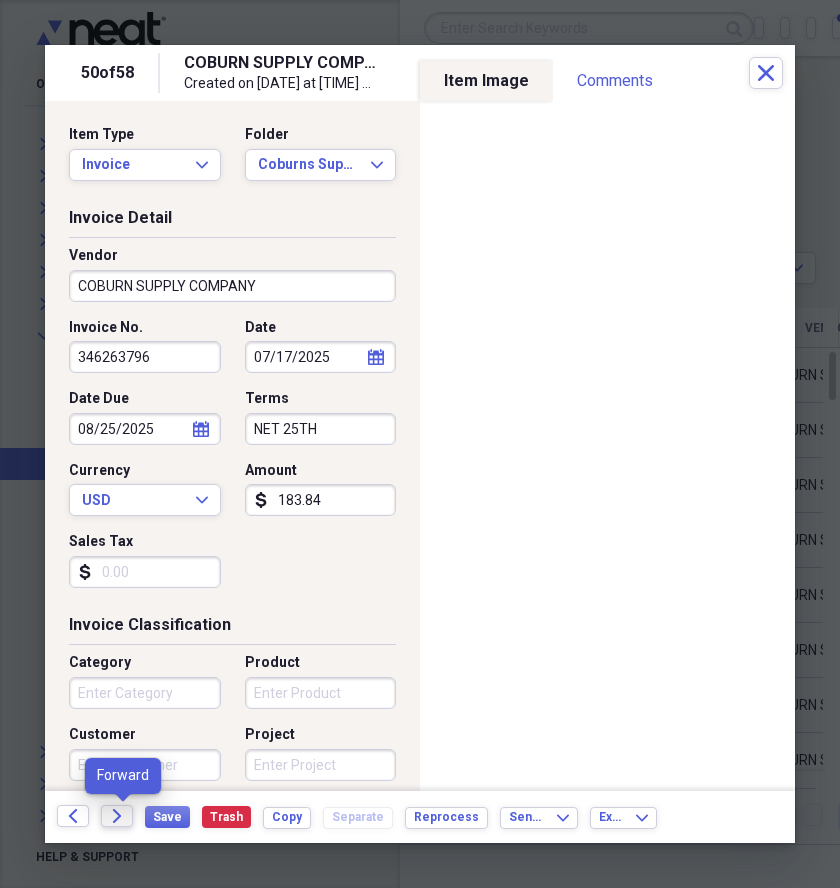 click on "Forward" 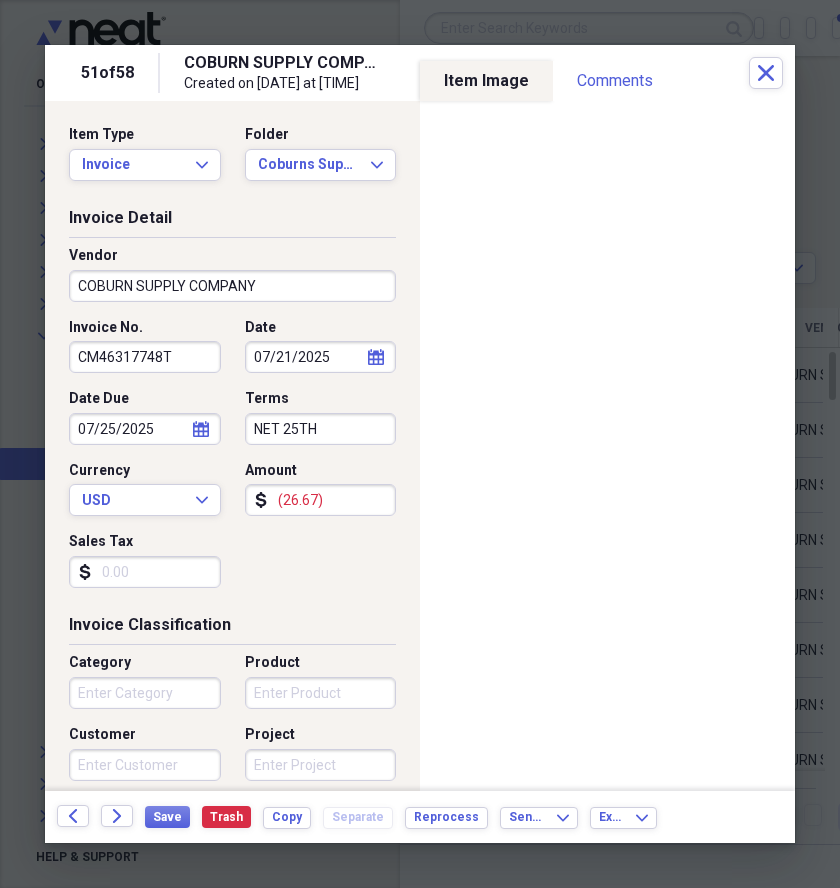drag, startPoint x: 189, startPoint y: 342, endPoint x: 37, endPoint y: 336, distance: 152.11838 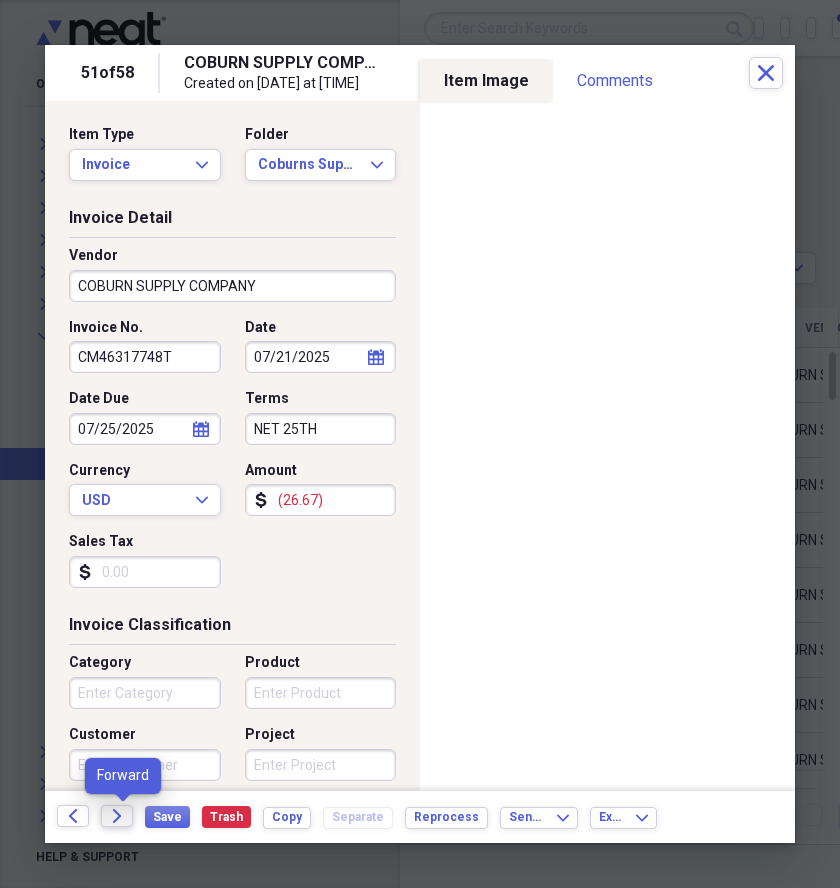 click on "Forward" 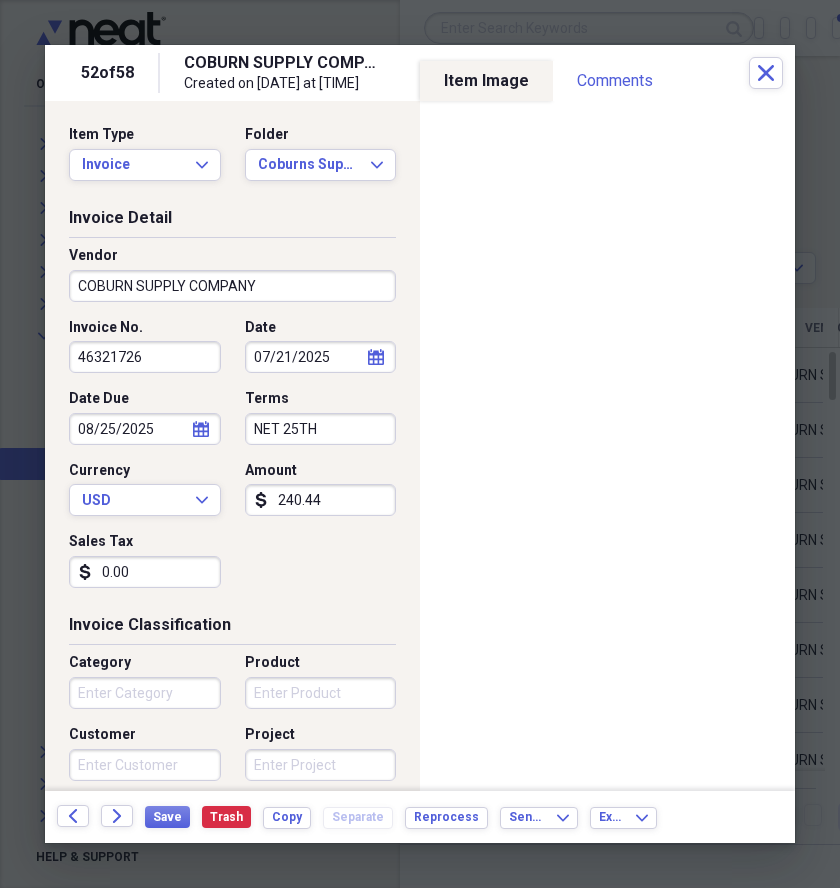 drag, startPoint x: 155, startPoint y: 364, endPoint x: 33, endPoint y: 363, distance: 122.0041 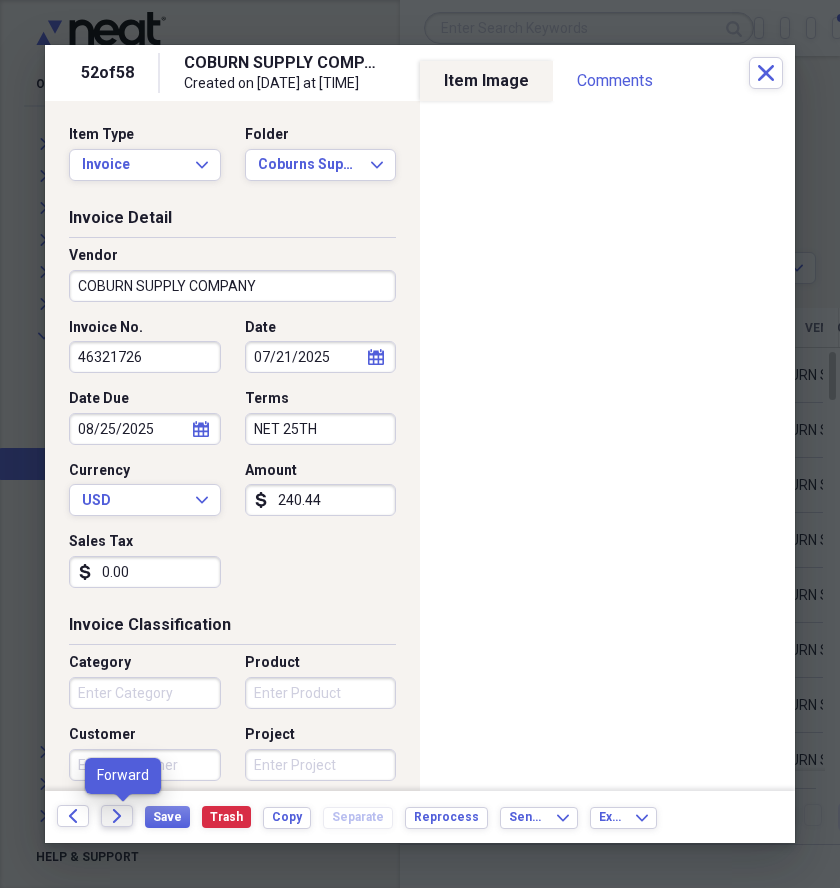 click on "Forward" at bounding box center [117, 816] 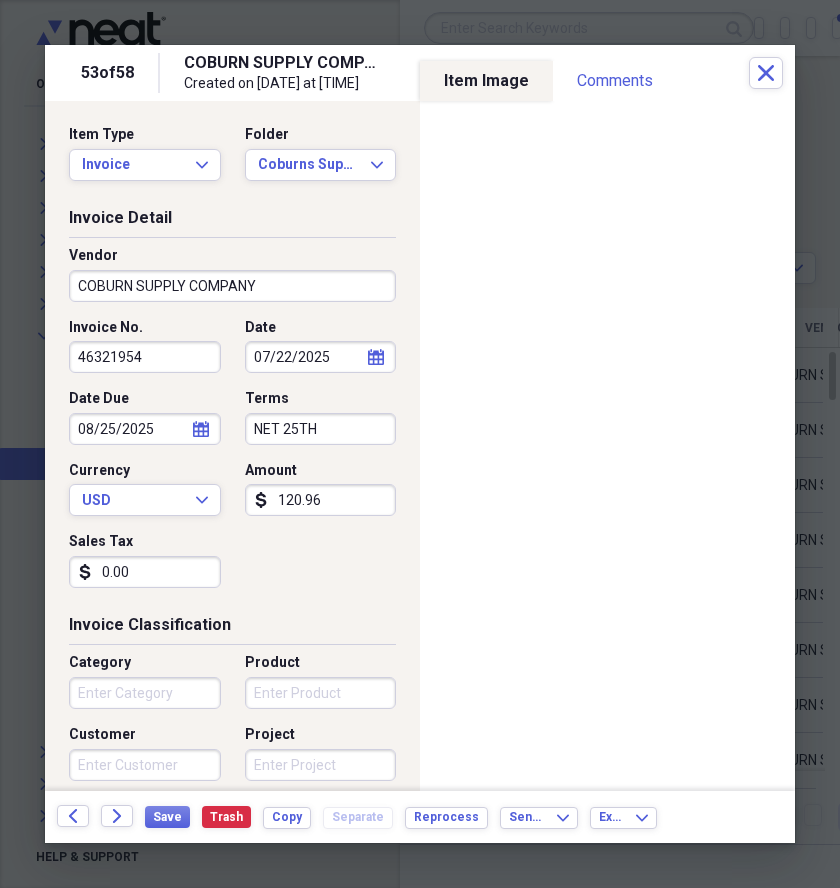 drag, startPoint x: 169, startPoint y: 352, endPoint x: 46, endPoint y: 351, distance: 123.00407 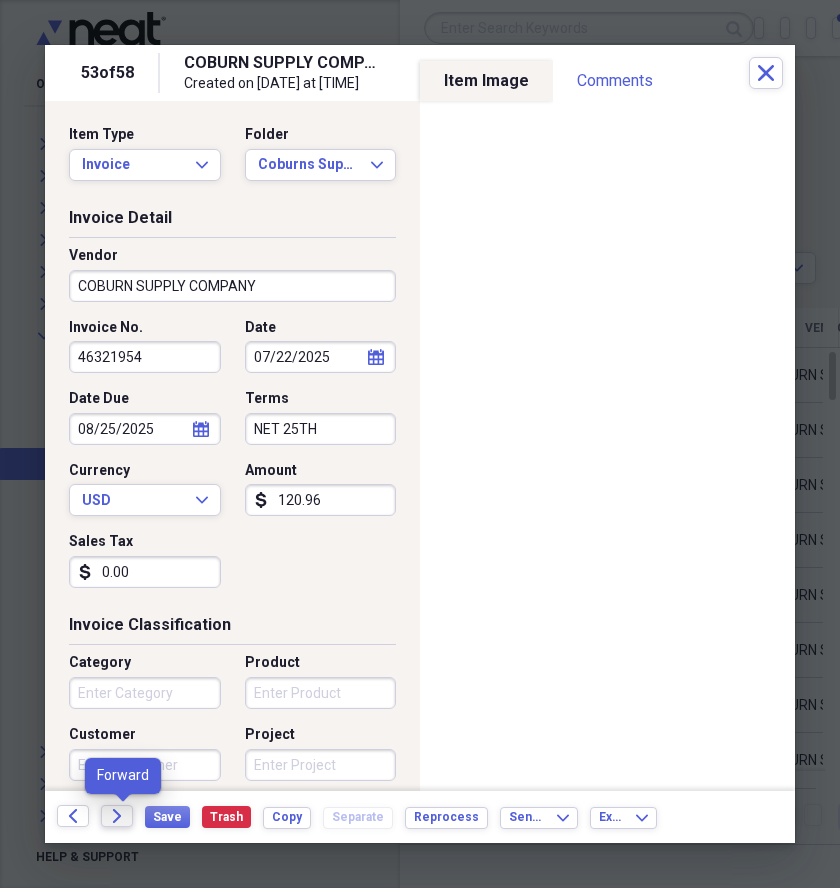 click on "Forward" 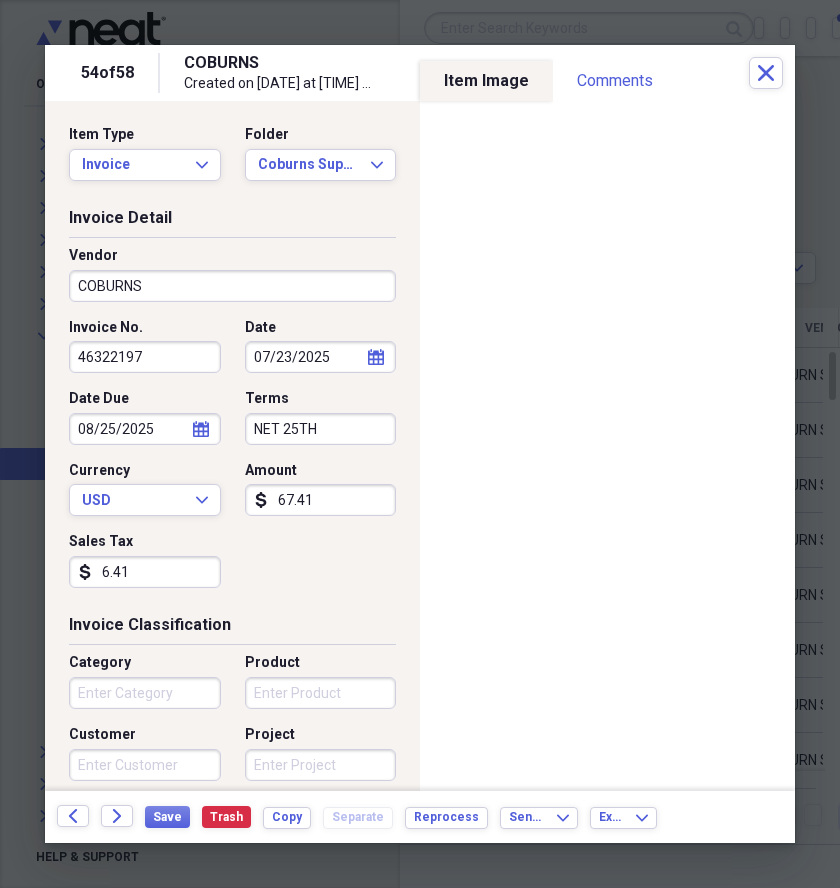 drag, startPoint x: 165, startPoint y: 344, endPoint x: 15, endPoint y: 332, distance: 150.47923 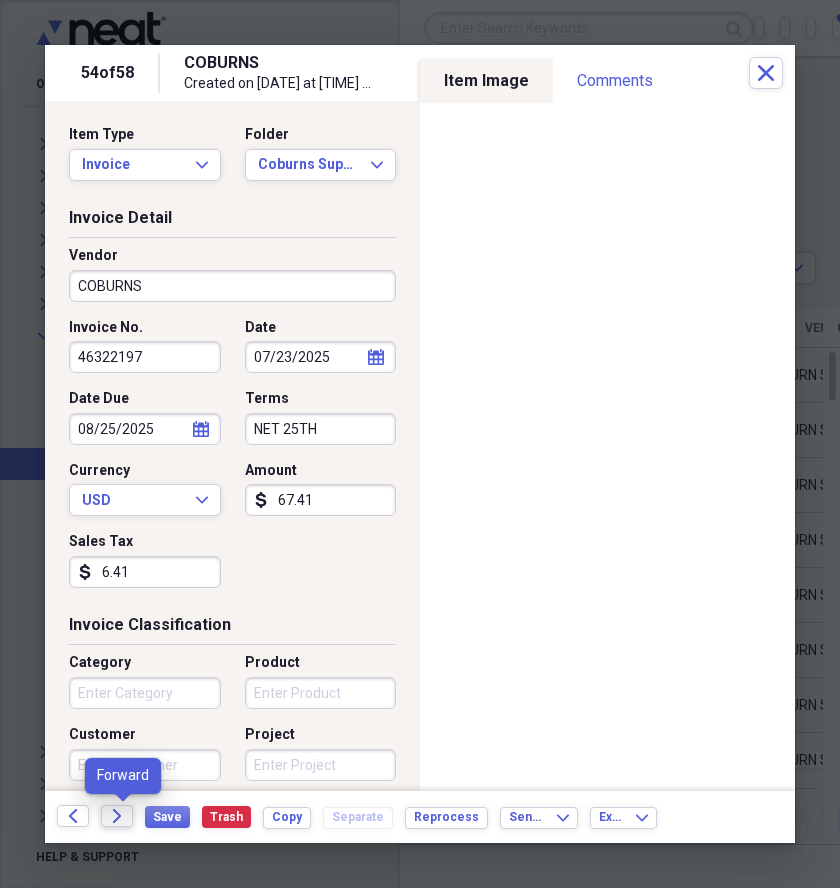 click on "Forward" 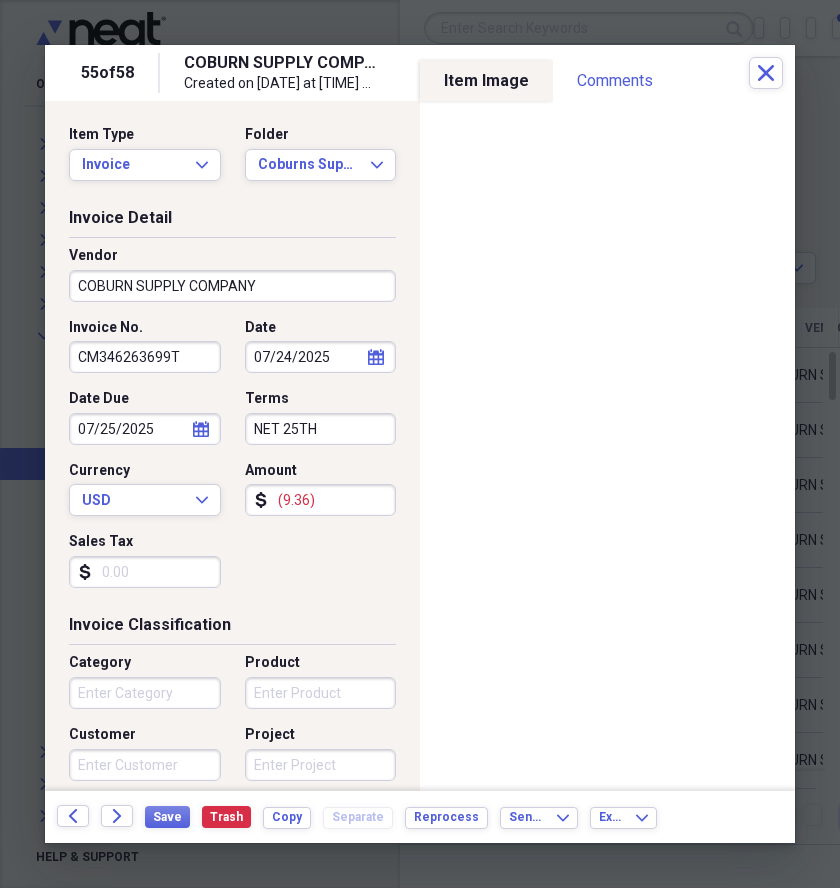 drag, startPoint x: 183, startPoint y: 357, endPoint x: 20, endPoint y: 329, distance: 165.38742 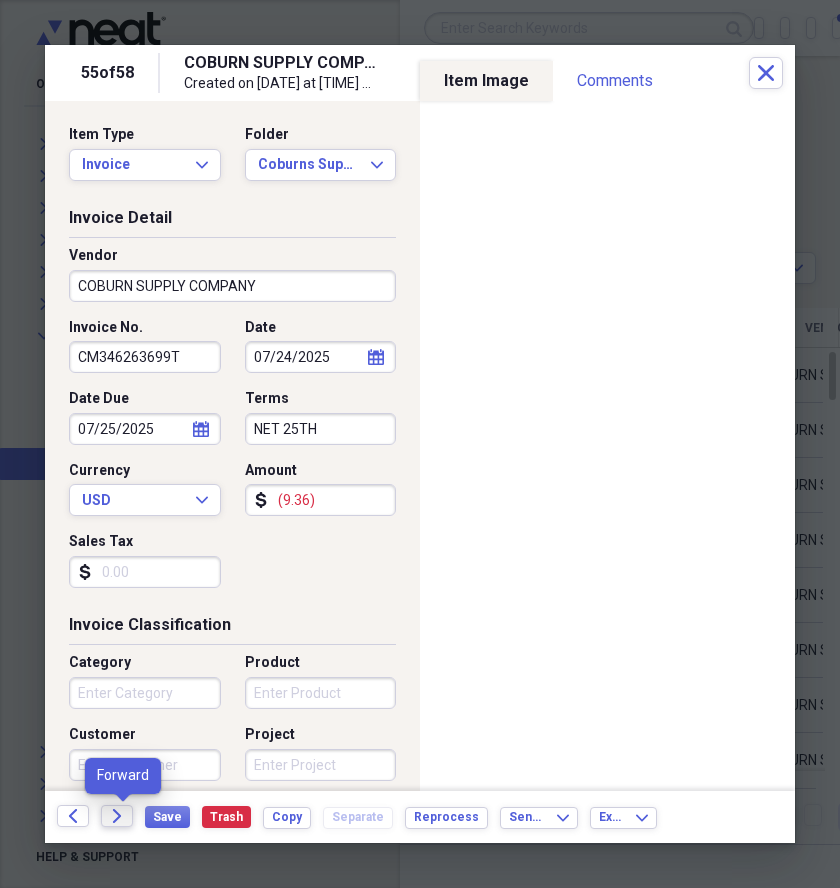 click on "Forward" at bounding box center (117, 816) 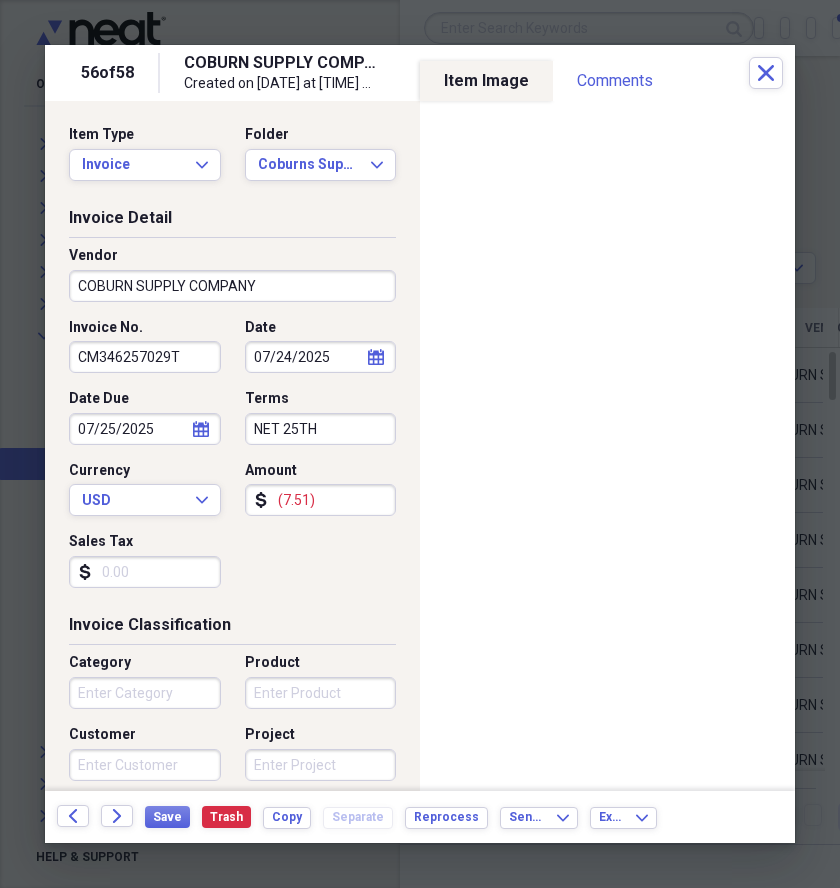 drag, startPoint x: 197, startPoint y: 345, endPoint x: 71, endPoint y: 355, distance: 126.3962 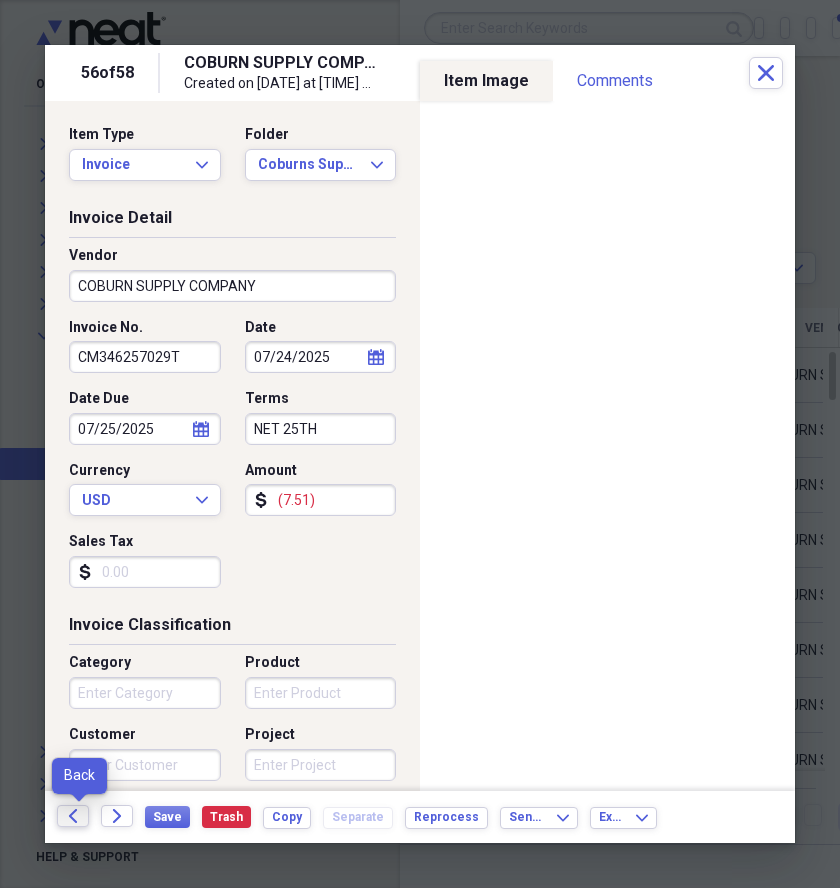 click on "Back" 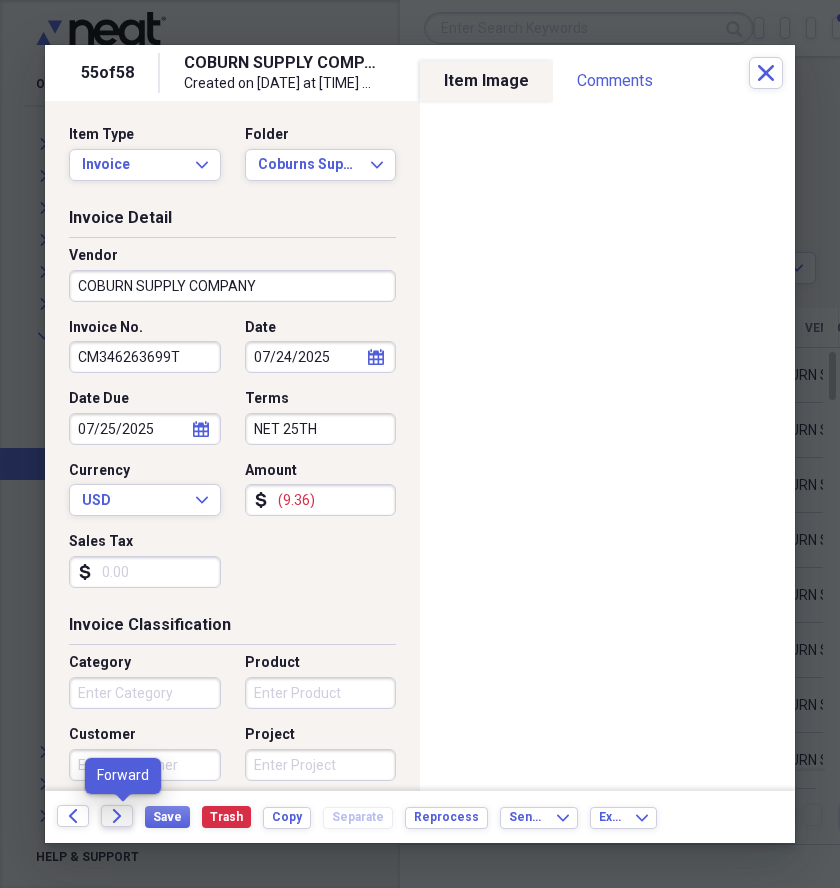 click on "Forward" 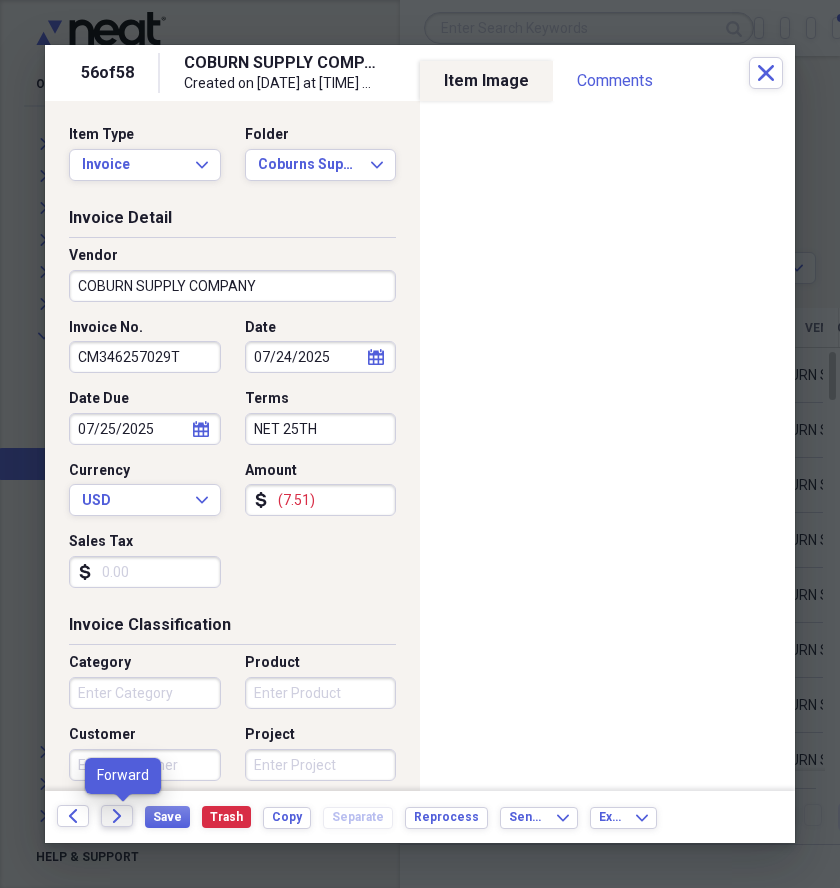click on "Forward" 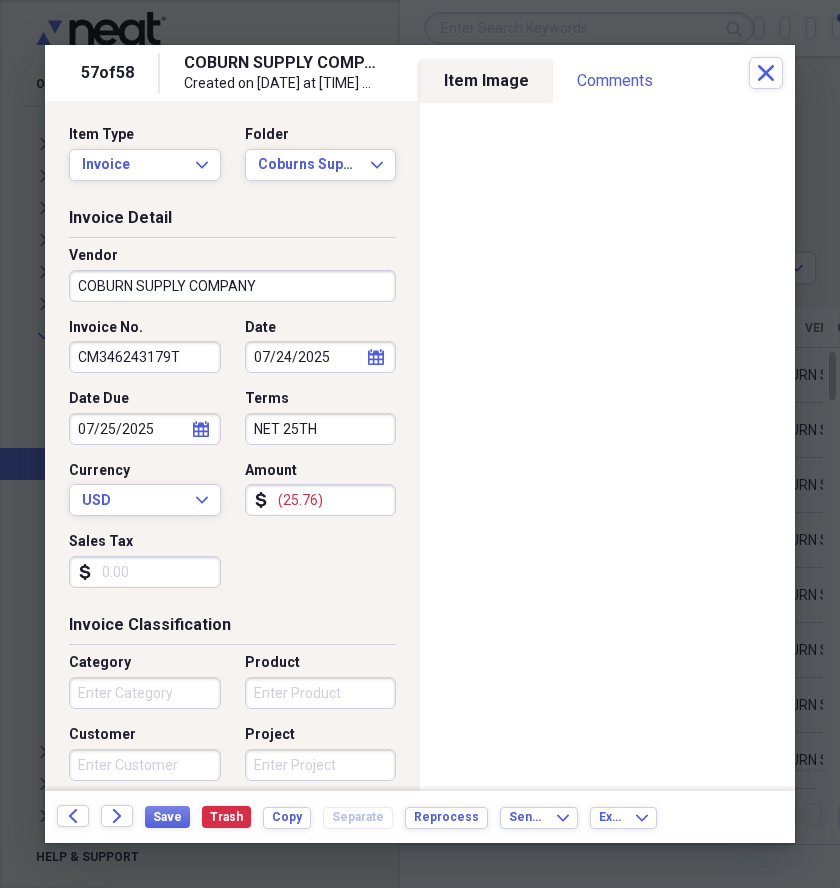 drag, startPoint x: 190, startPoint y: 368, endPoint x: 64, endPoint y: 372, distance: 126.06348 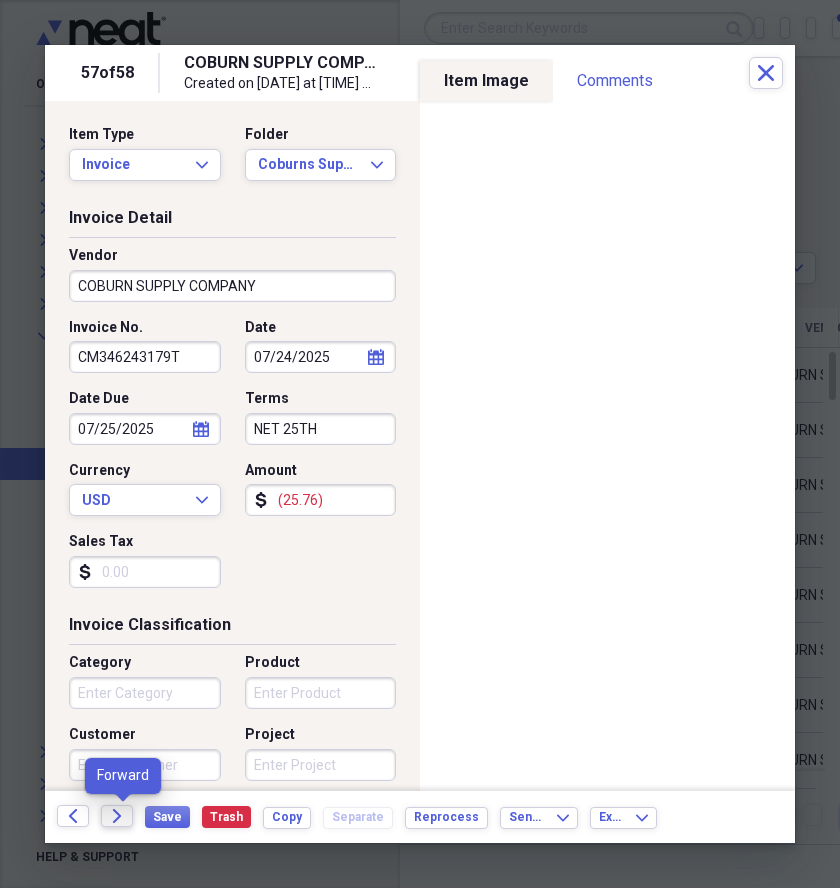click on "Forward" at bounding box center [117, 816] 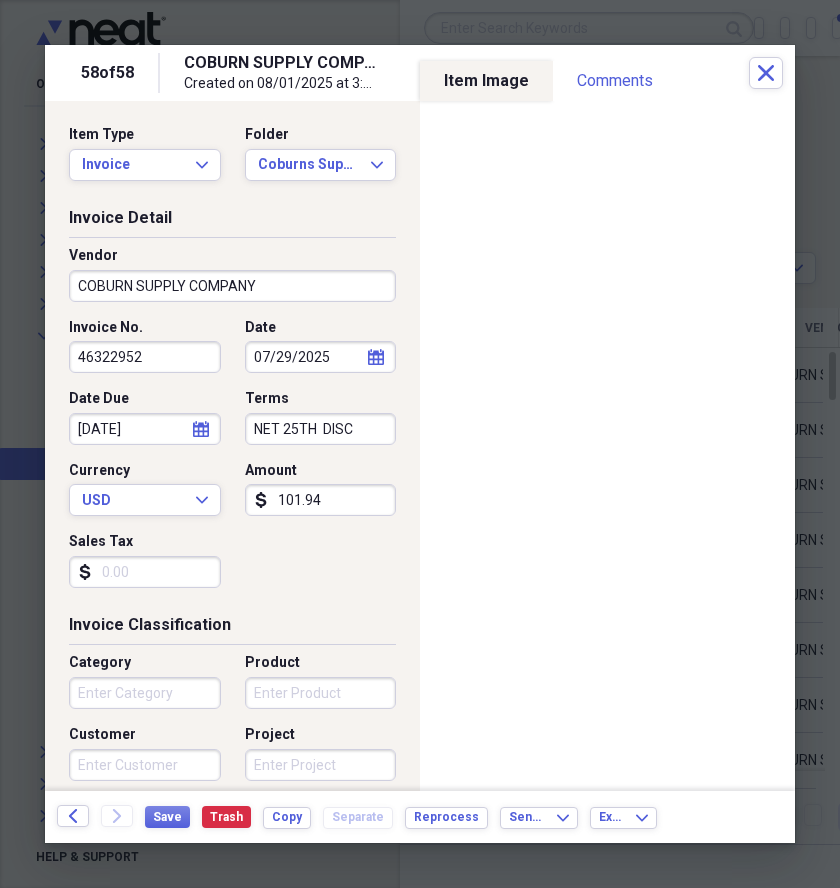 drag, startPoint x: 168, startPoint y: 362, endPoint x: 52, endPoint y: 366, distance: 116.06895 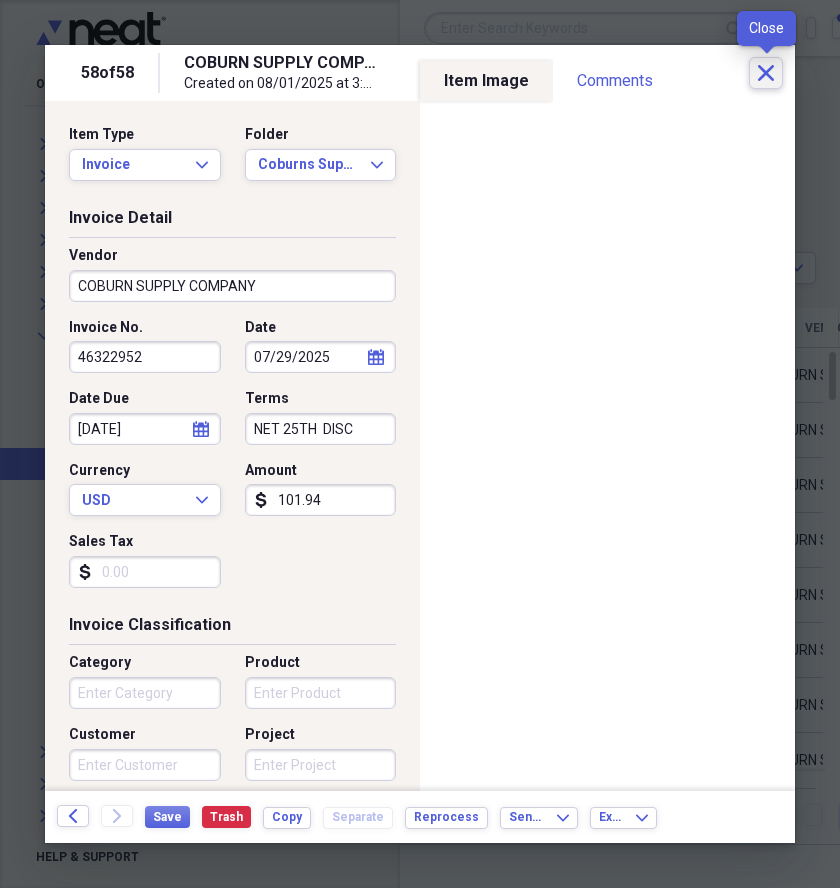 click on "Close" at bounding box center [766, 73] 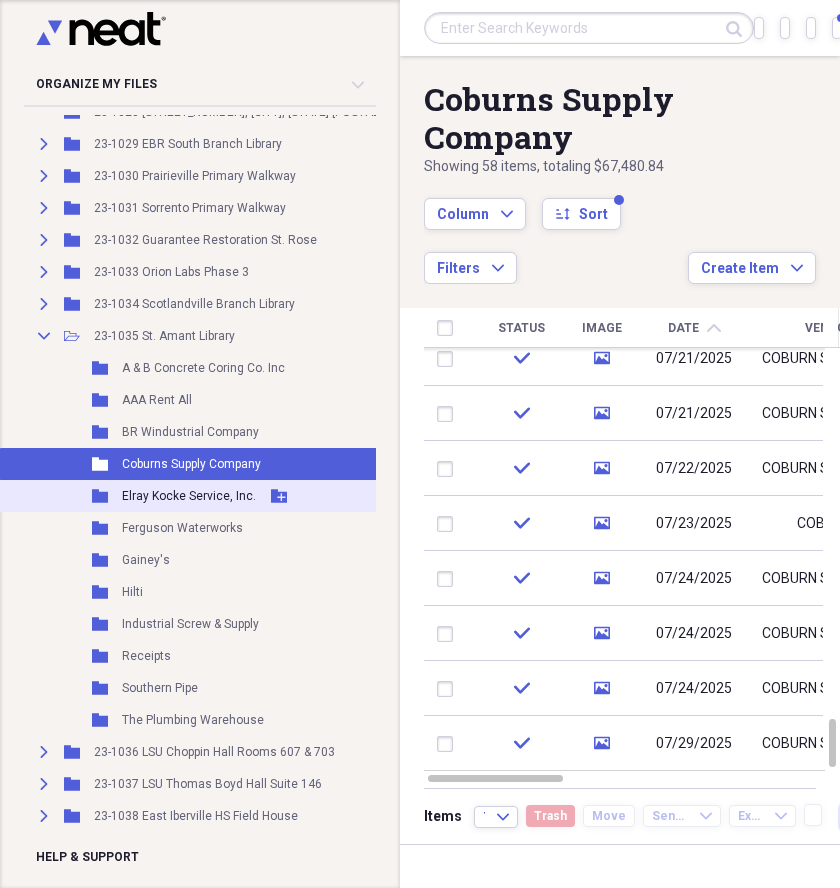 click on "Elray Kocke Service, Inc." at bounding box center (189, 496) 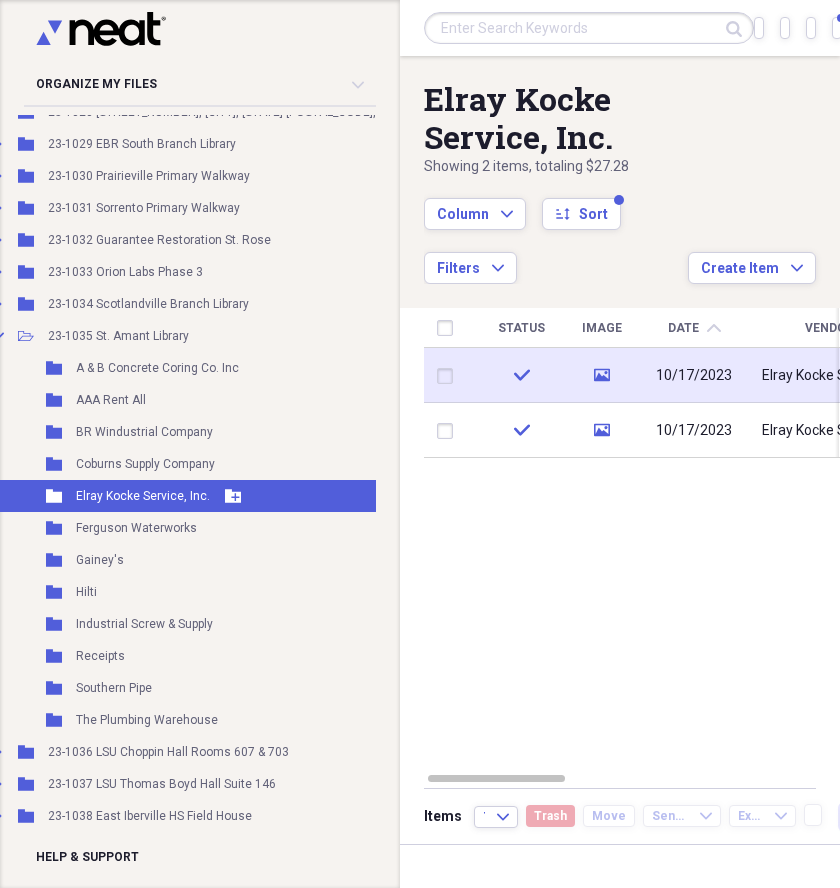 scroll, scrollTop: 1235, scrollLeft: 53, axis: both 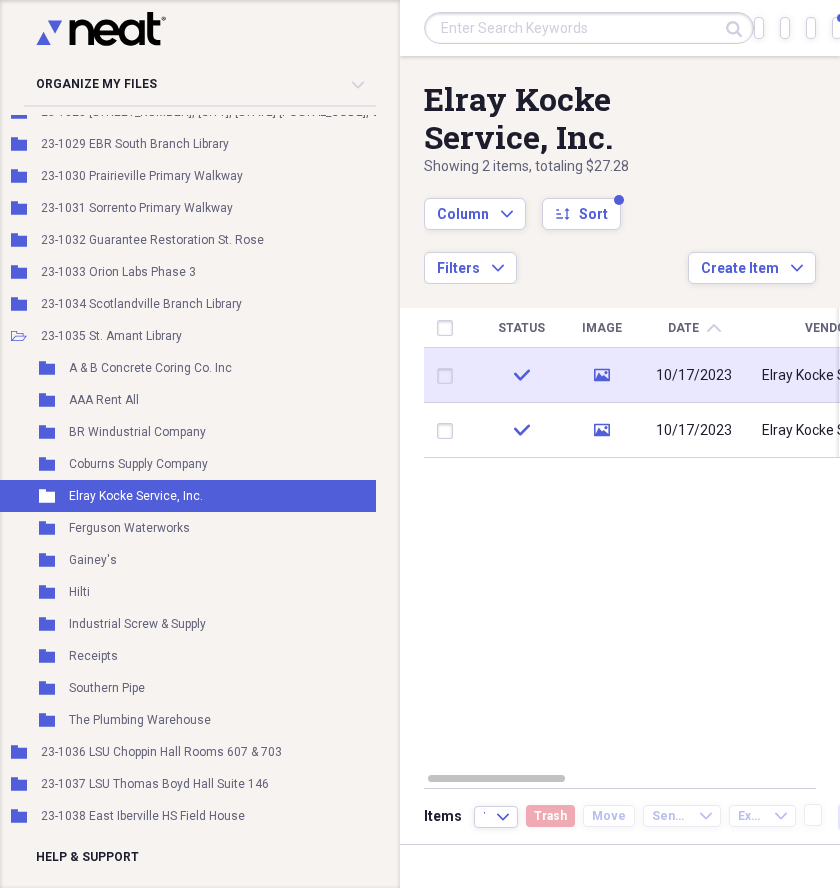 click on "10/17/2023" at bounding box center [694, 375] 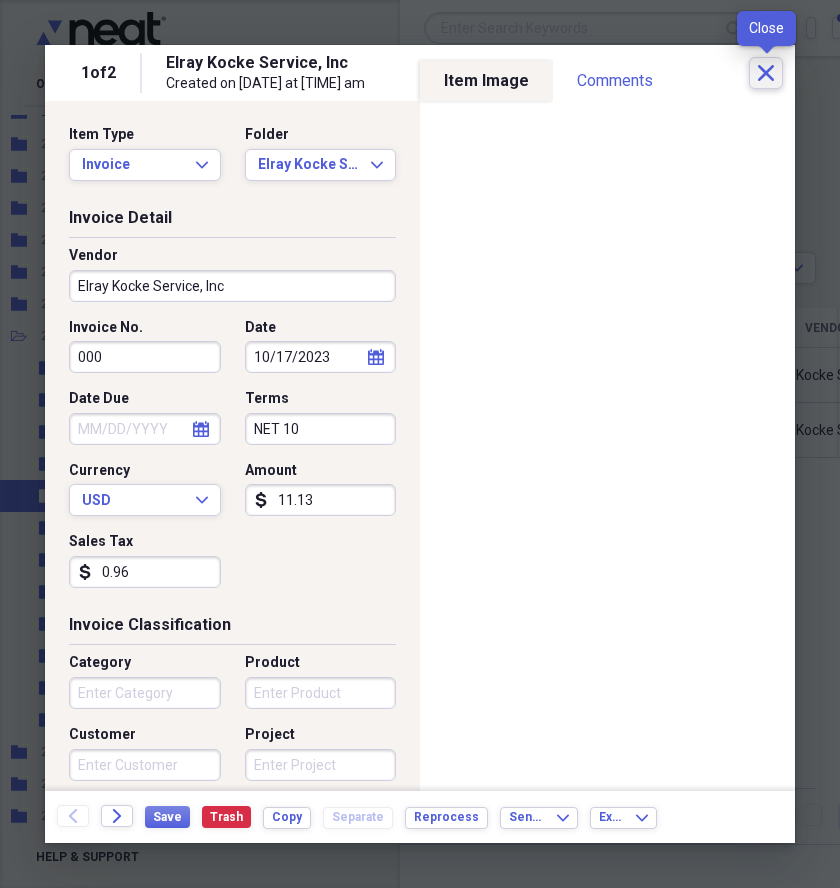 click 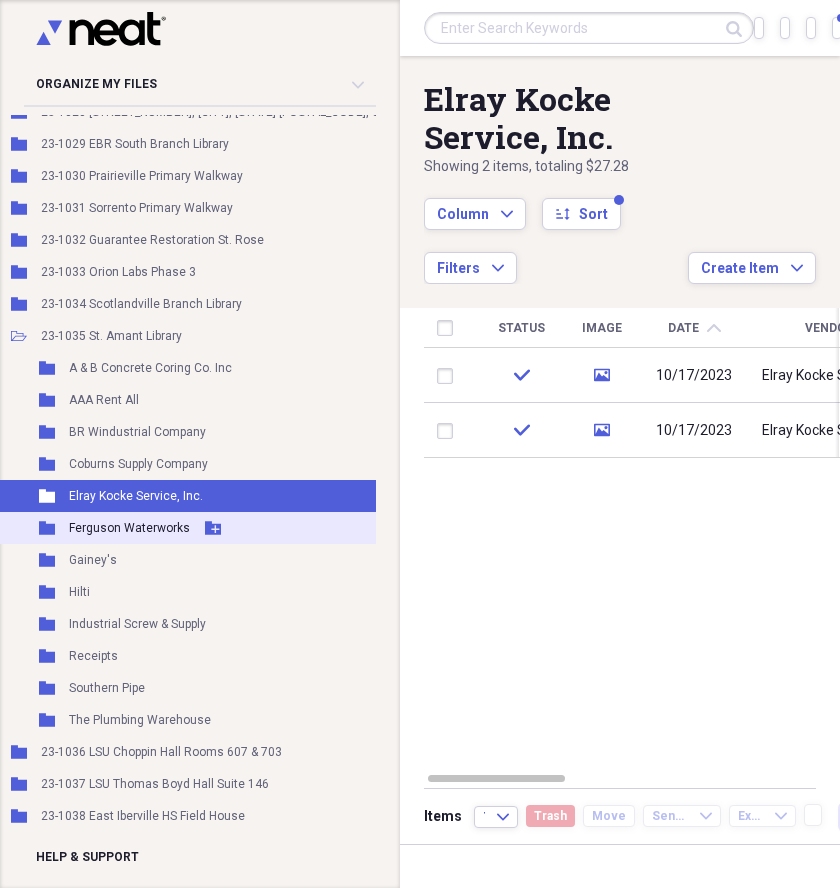 click on "Folder Ferguson Waterworks Add Folder" at bounding box center [201, 528] 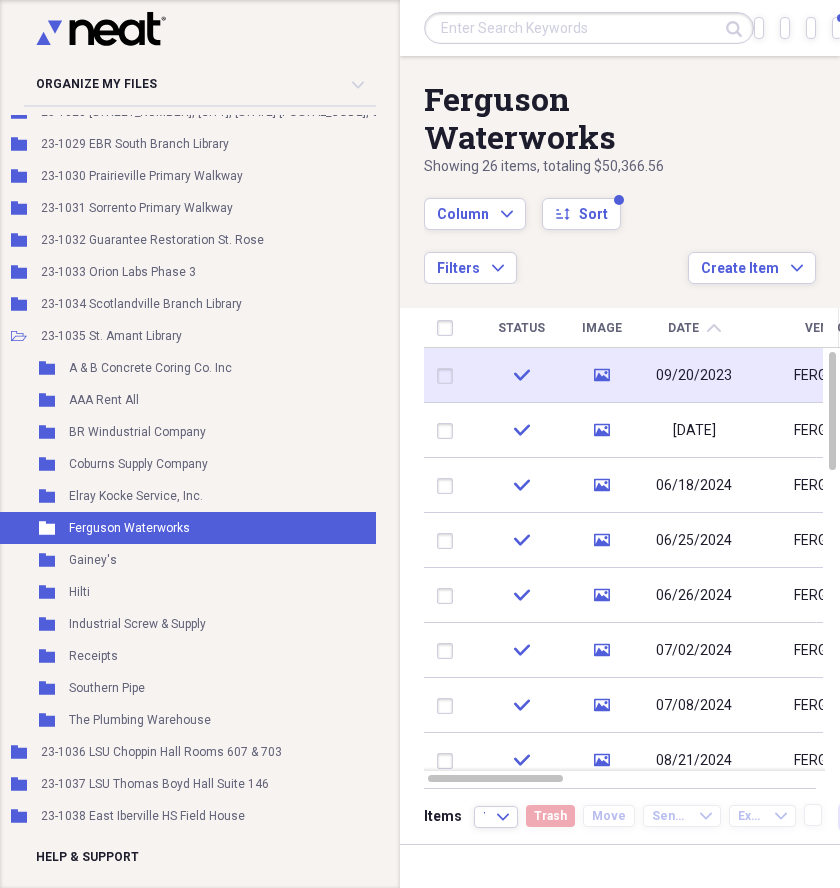 click on "media" at bounding box center (601, 375) 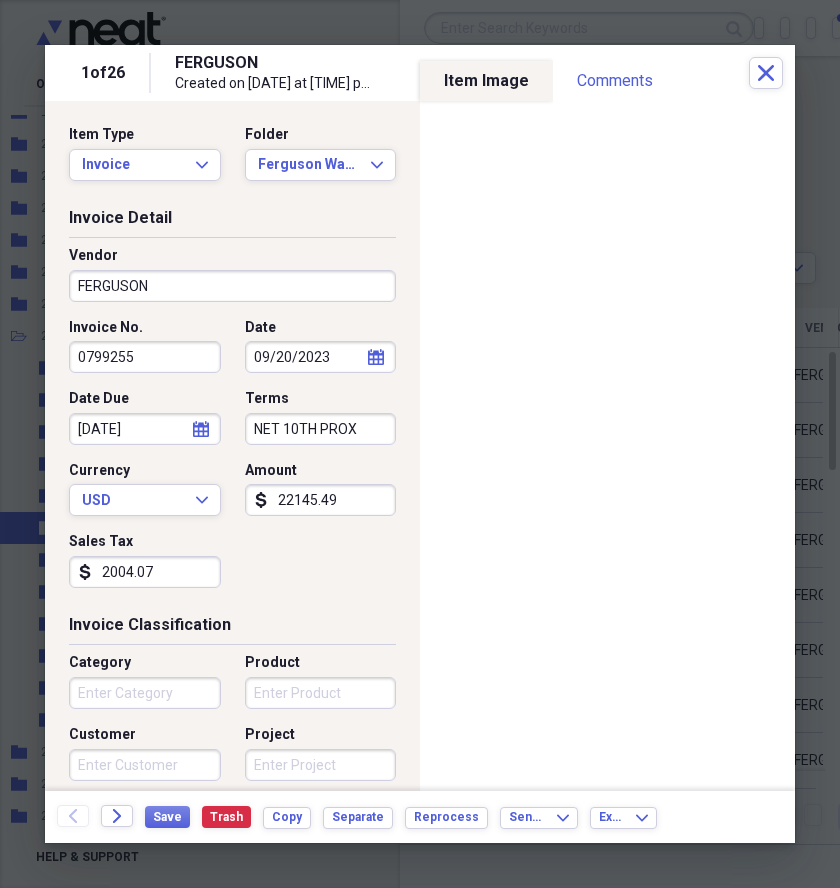 drag, startPoint x: 175, startPoint y: 346, endPoint x: 95, endPoint y: 345, distance: 80.00625 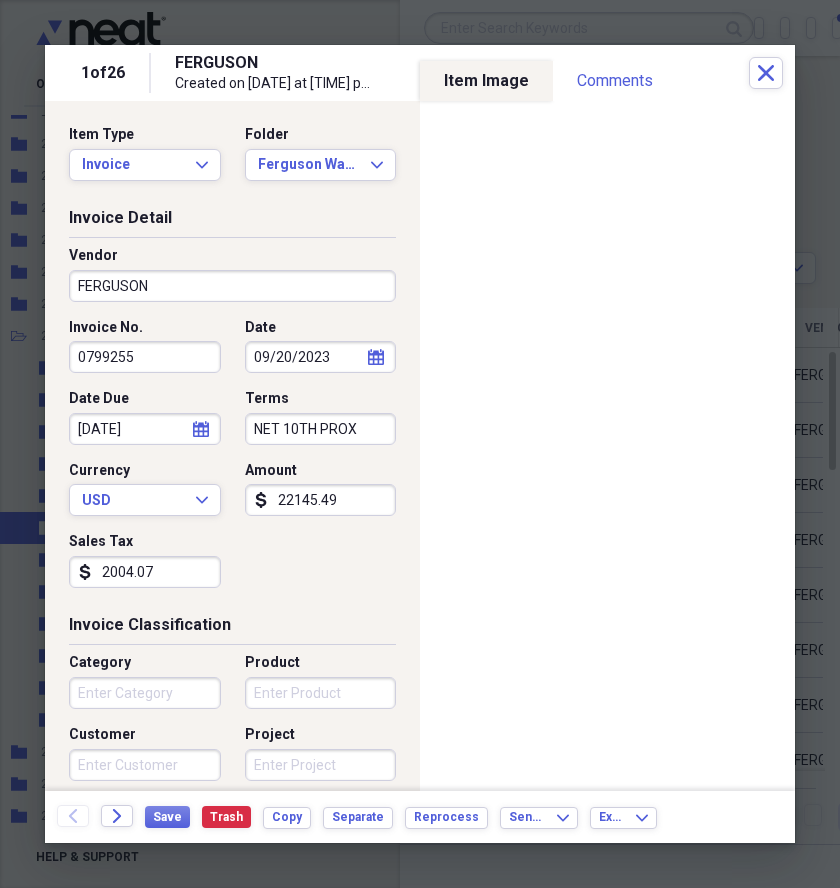 drag, startPoint x: 144, startPoint y: 353, endPoint x: 72, endPoint y: 352, distance: 72.00694 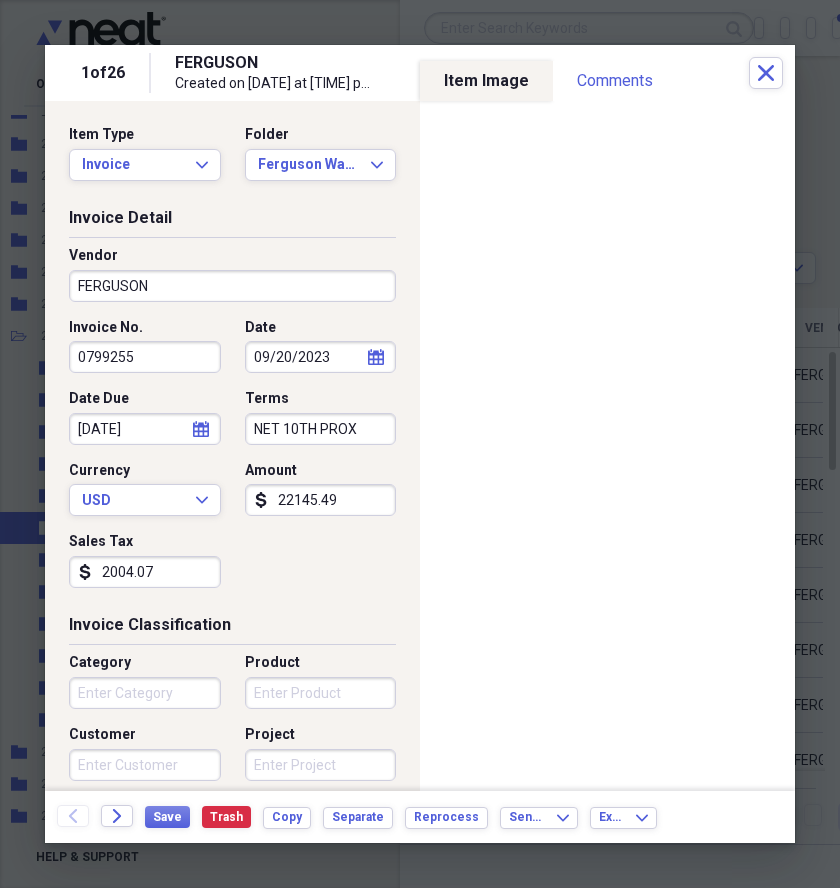 click on "0799255" at bounding box center [145, 357] 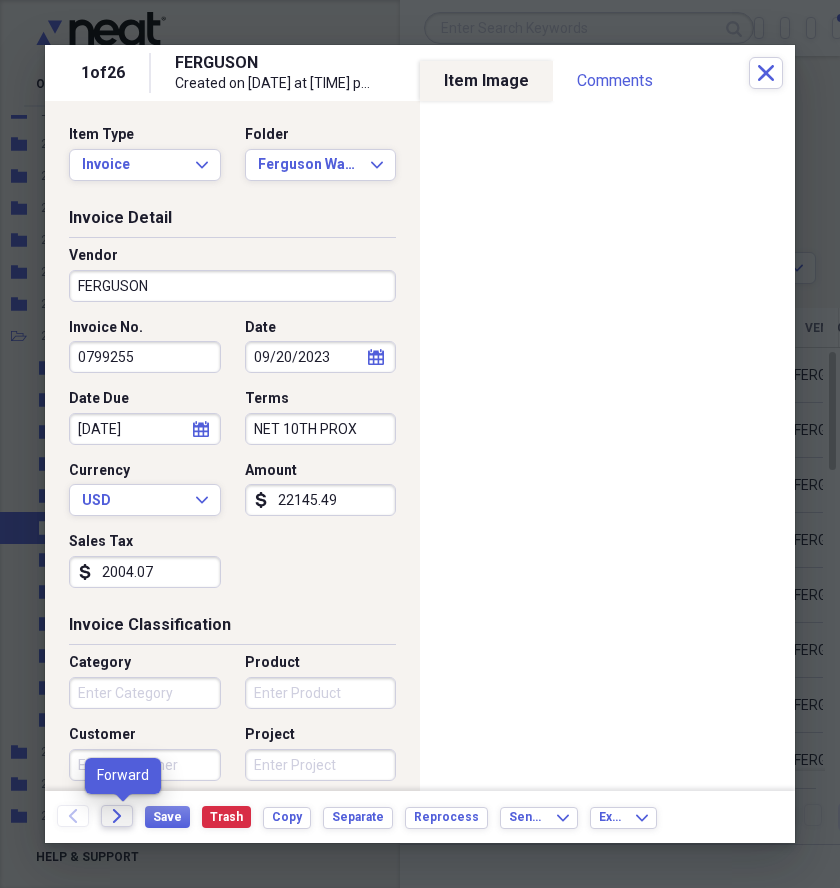 click on "Forward" at bounding box center (117, 816) 